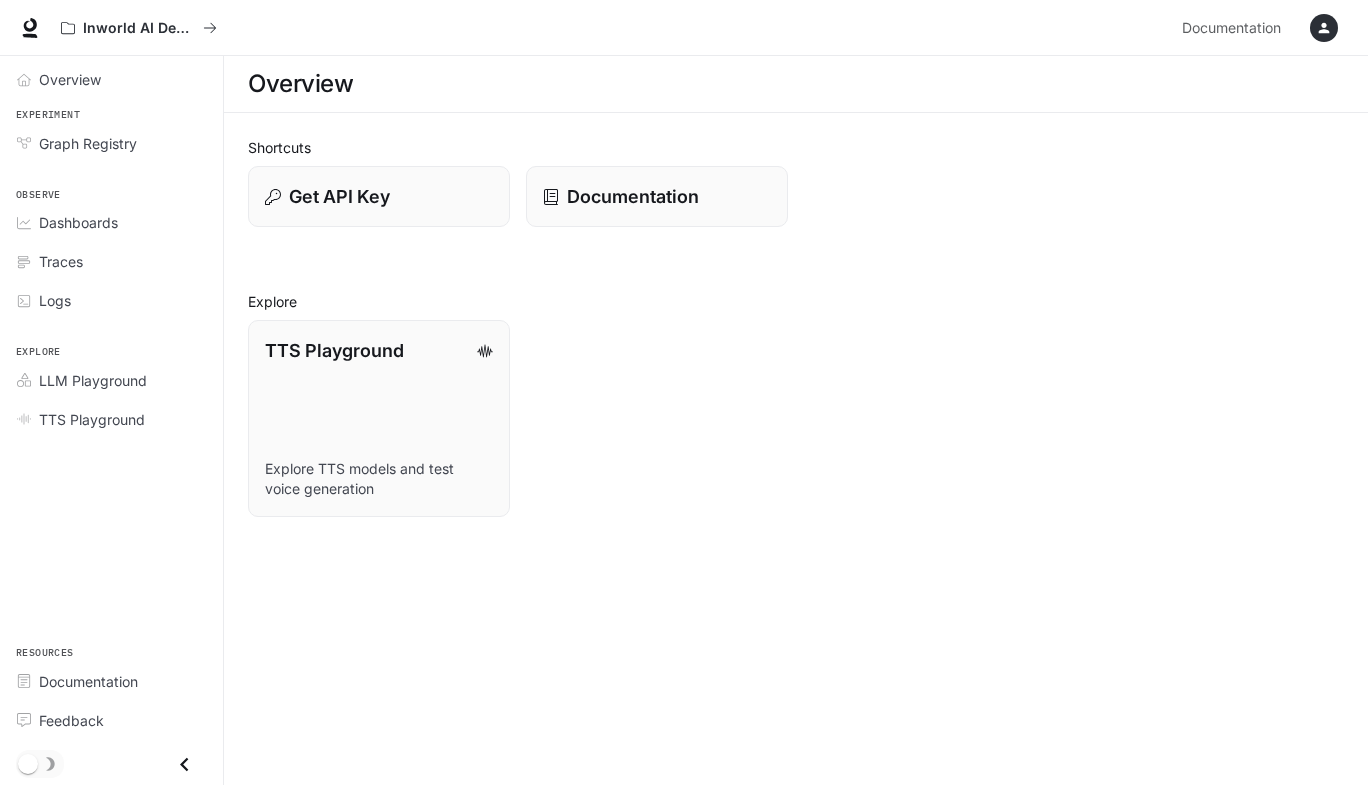 scroll, scrollTop: 0, scrollLeft: 0, axis: both 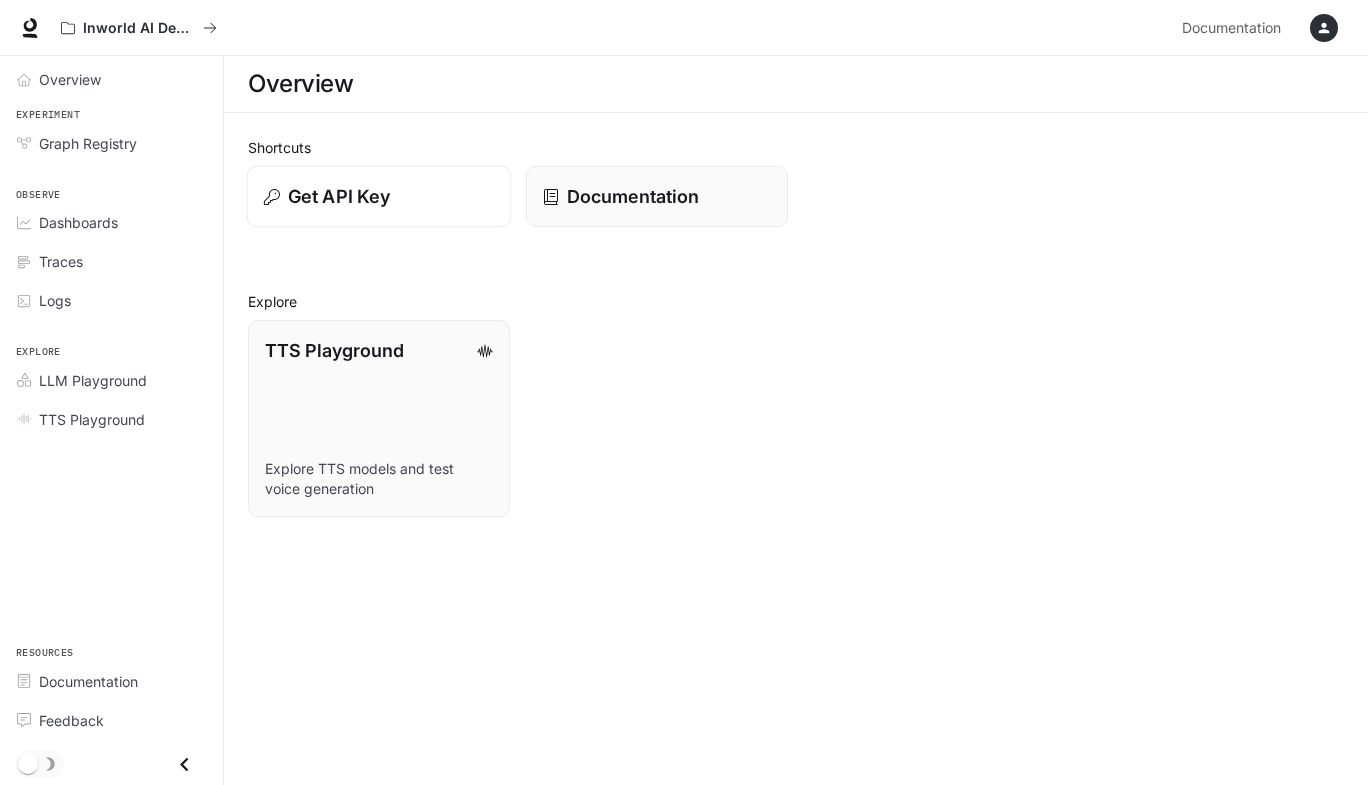 click on "Get API Key" at bounding box center (339, 196) 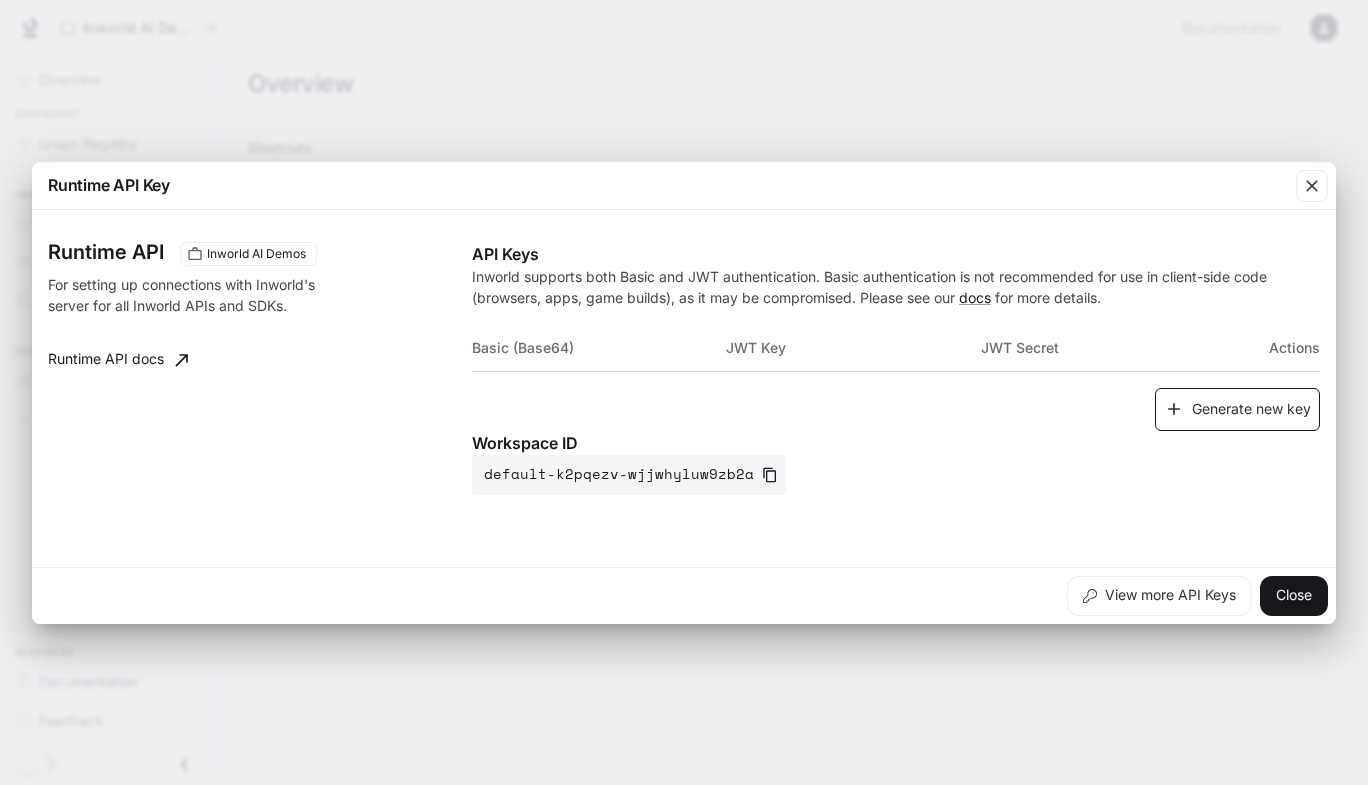 click on "Generate new key" at bounding box center (1237, 409) 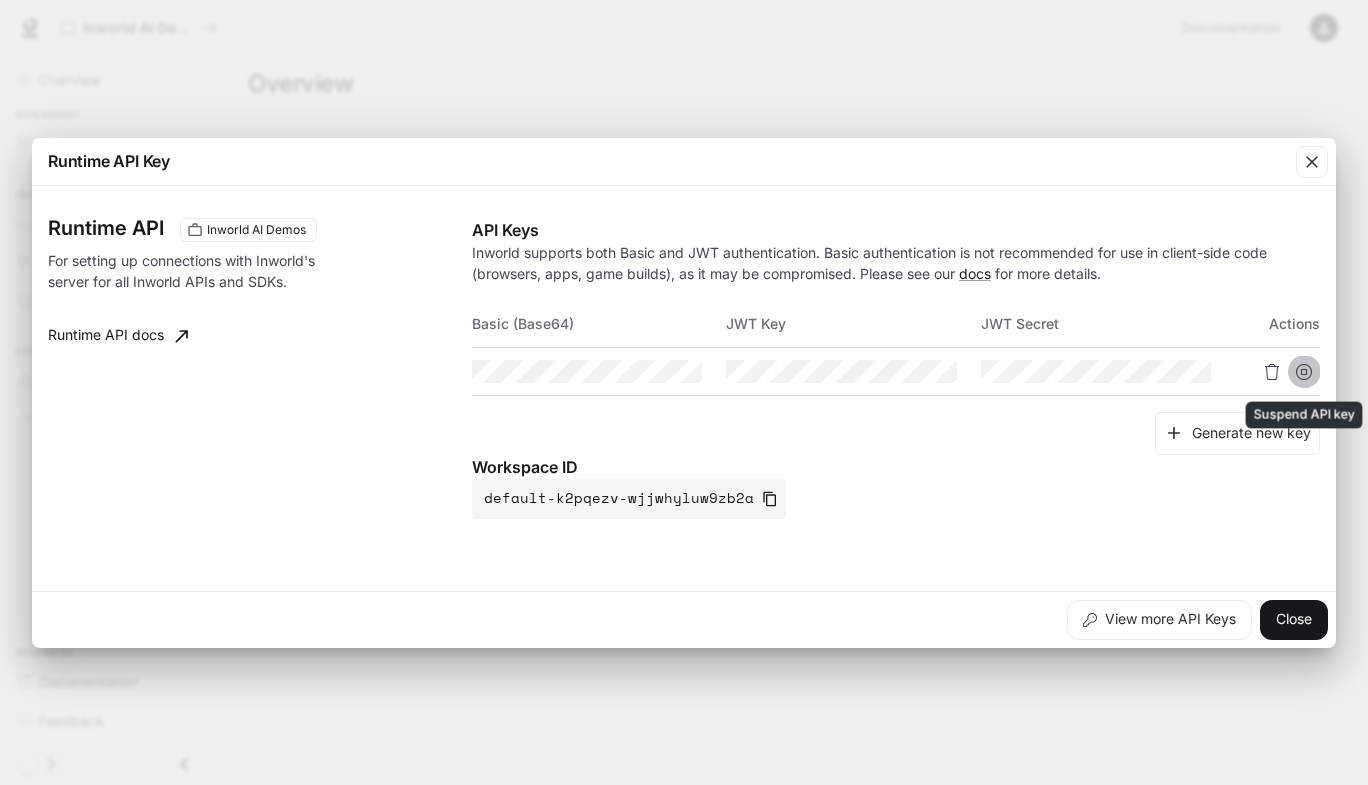 click 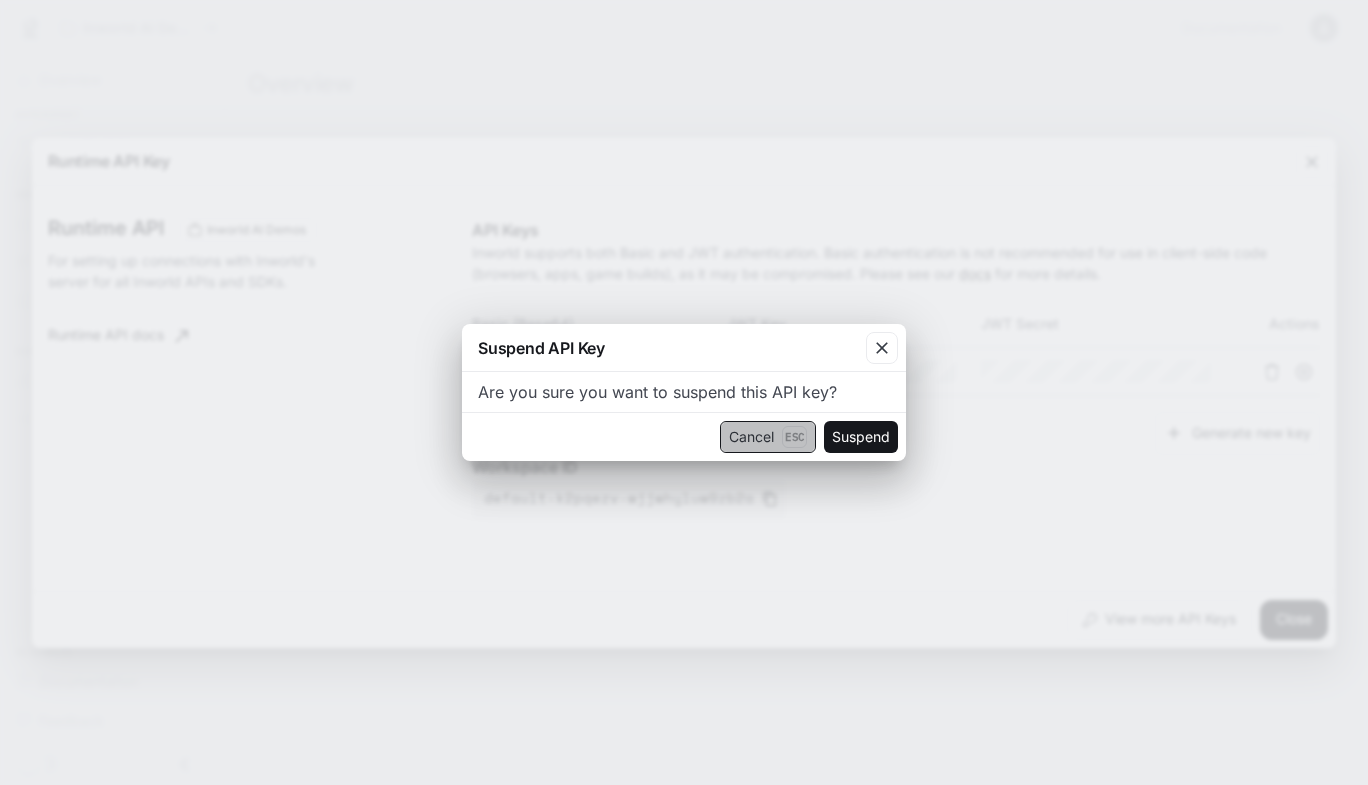 click on "Cancel Esc" at bounding box center [768, 437] 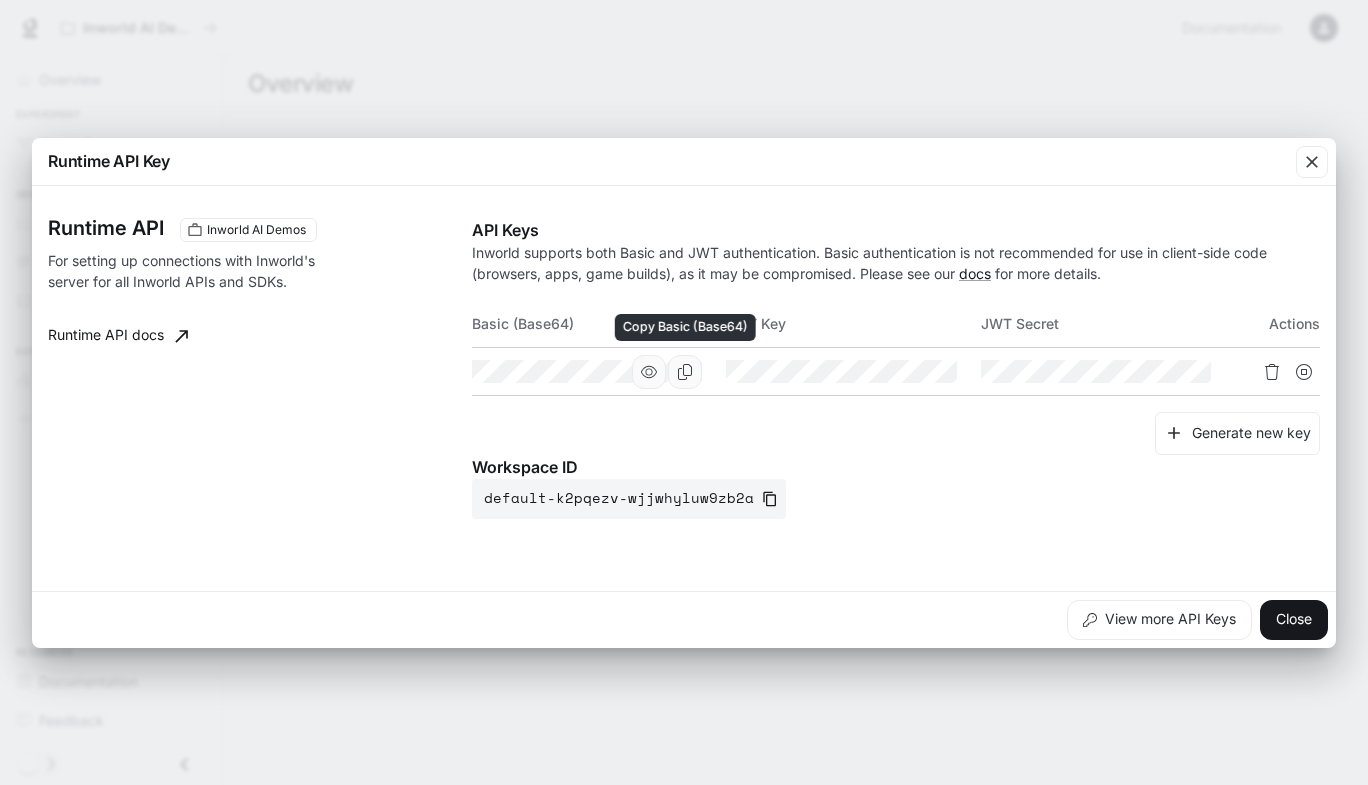 click at bounding box center [685, 372] 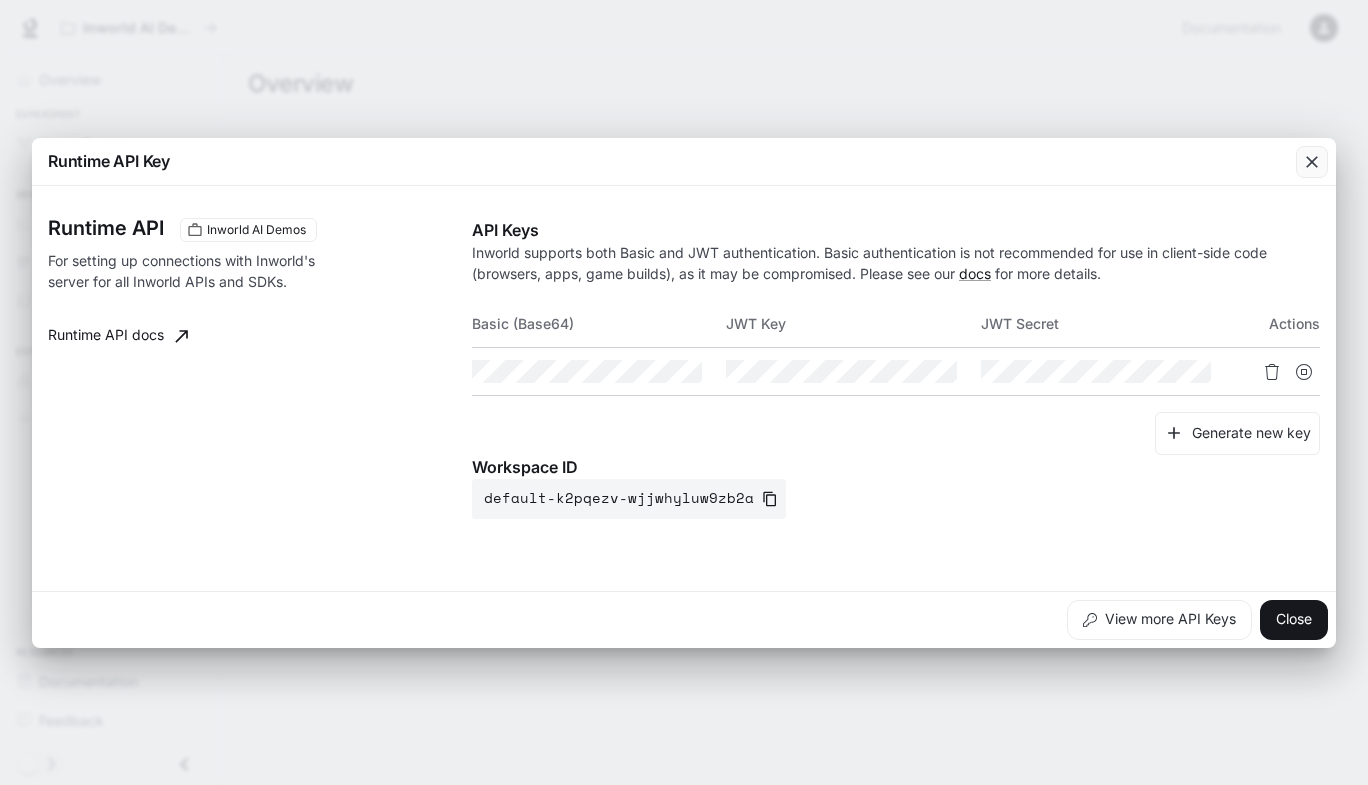 click 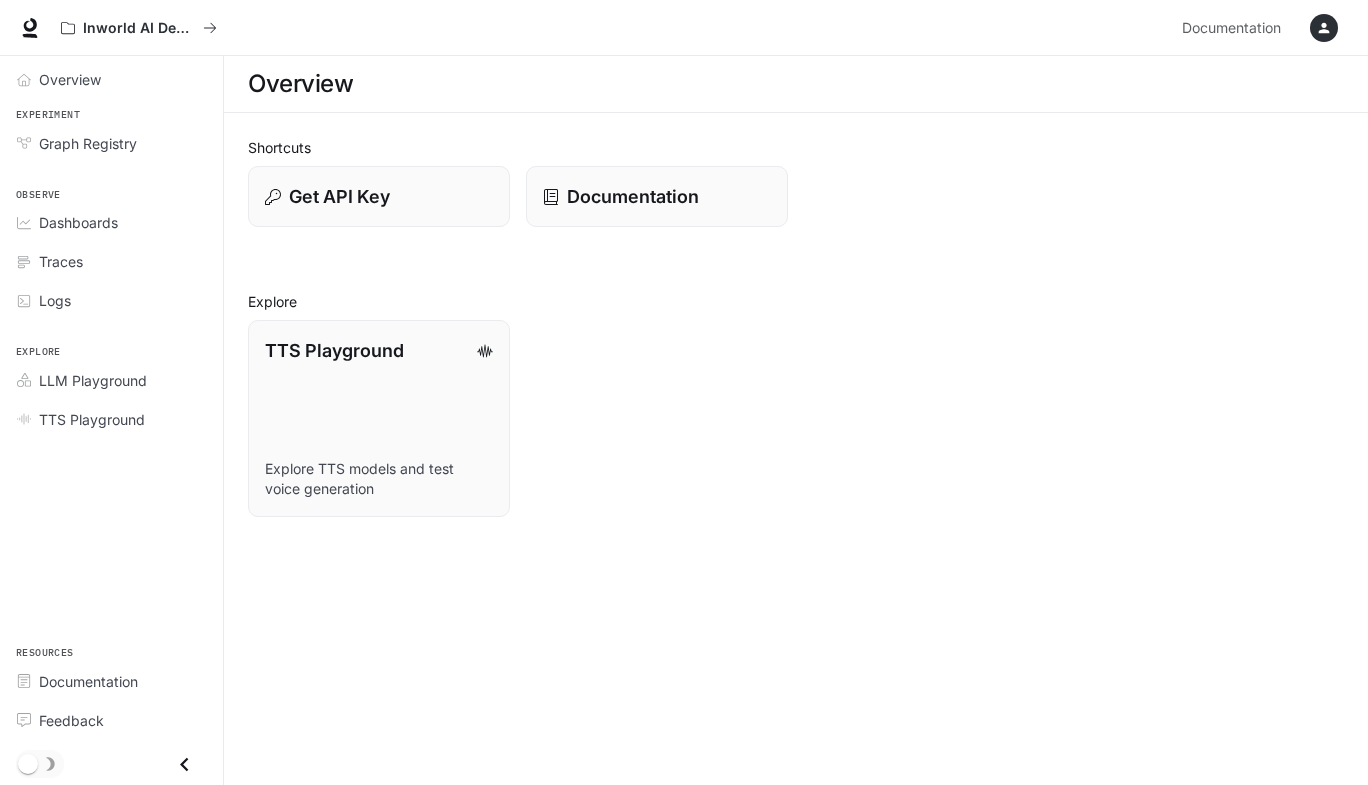 type 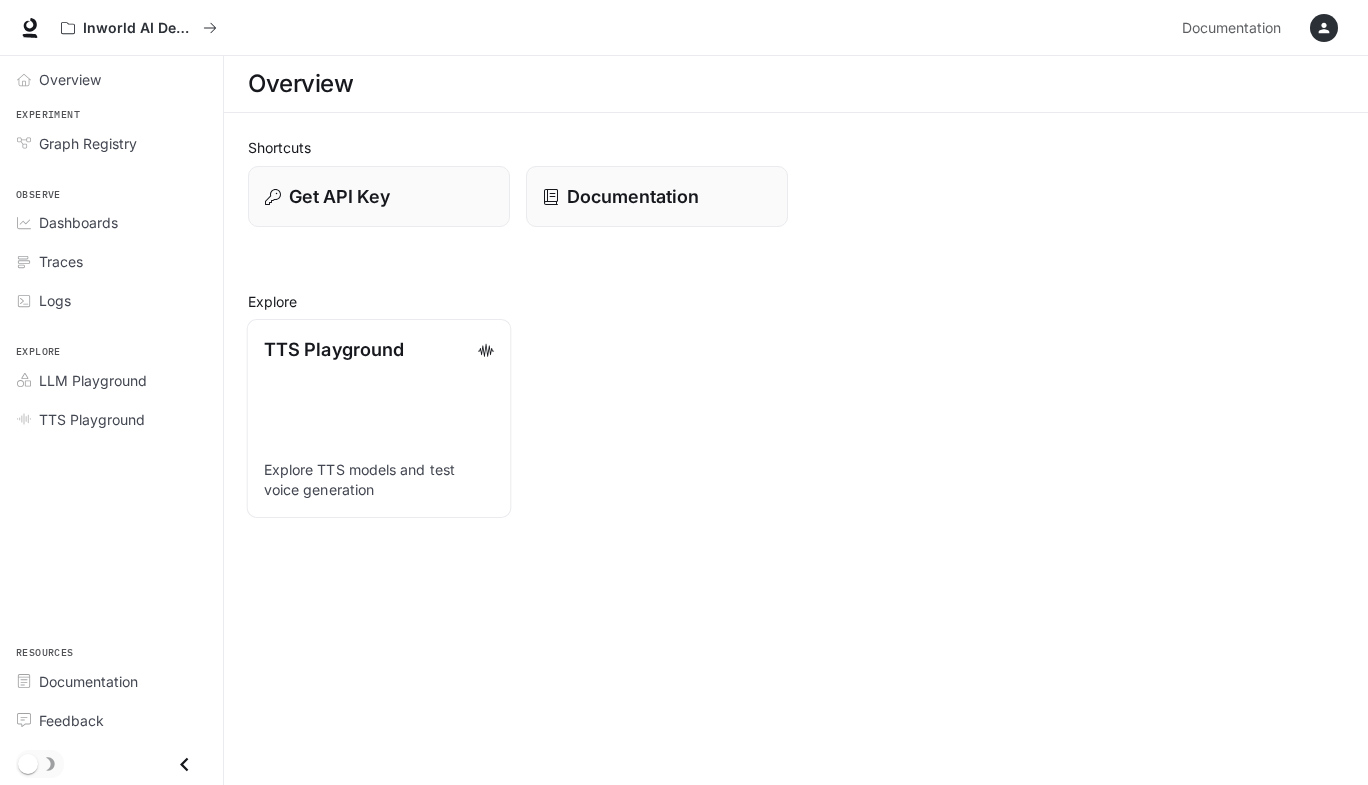 click on "TTS Playground Explore TTS models and test voice generation" at bounding box center [379, 418] 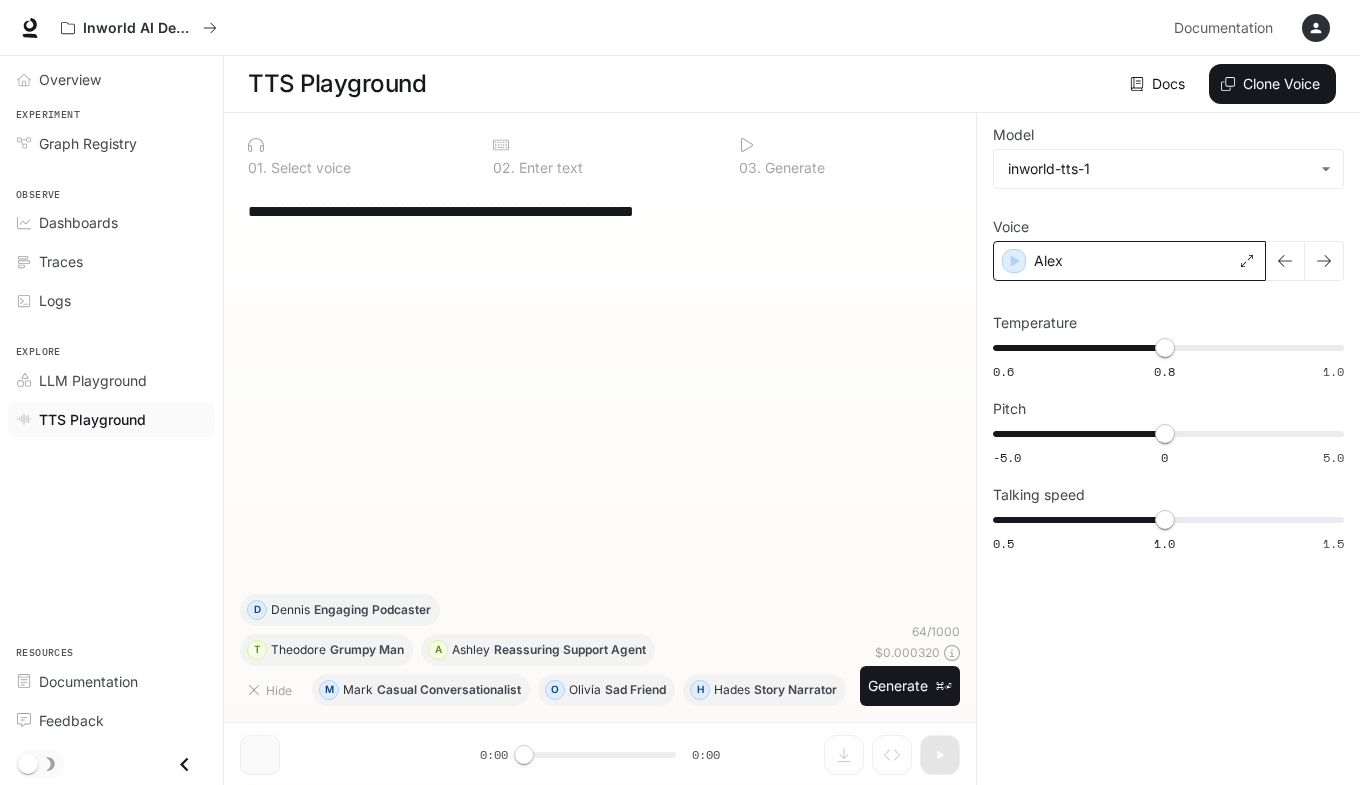 click on "Alex" at bounding box center [1129, 261] 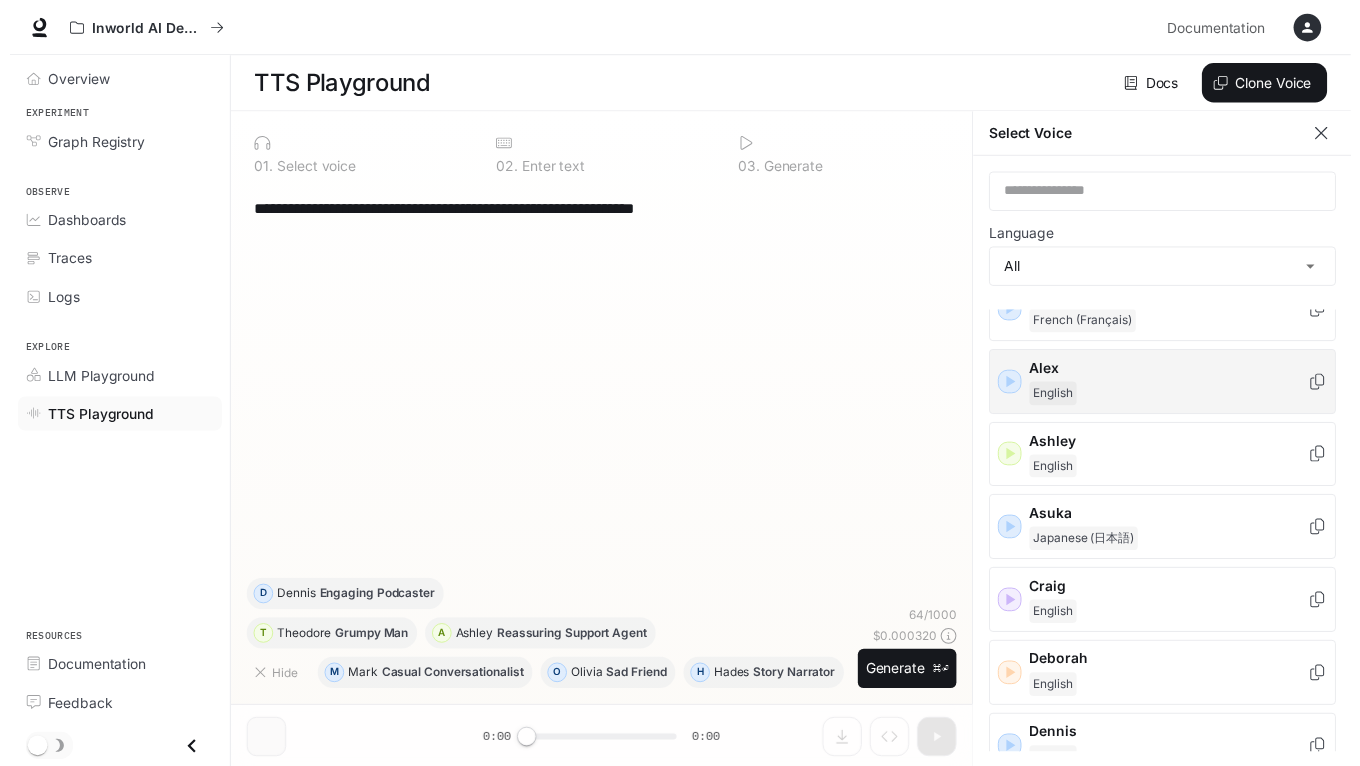scroll, scrollTop: 76, scrollLeft: 0, axis: vertical 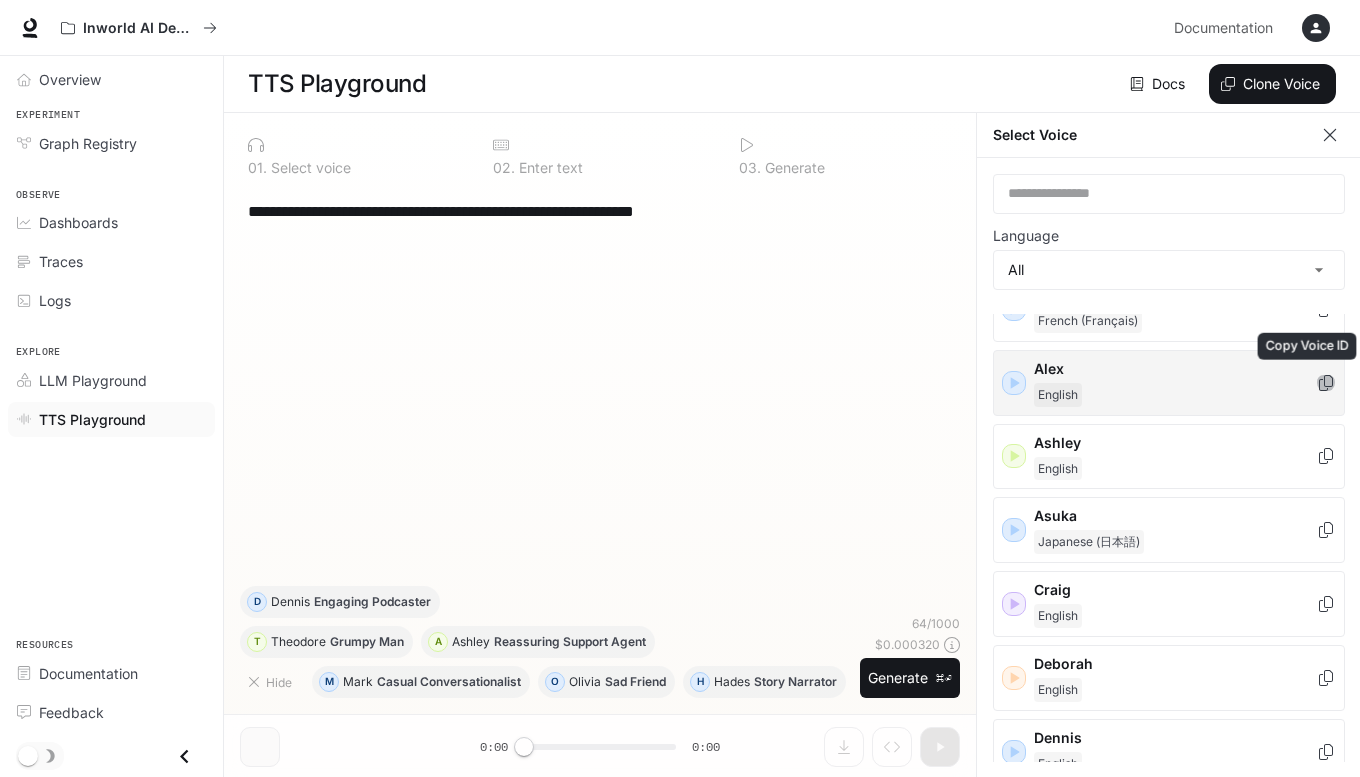 click 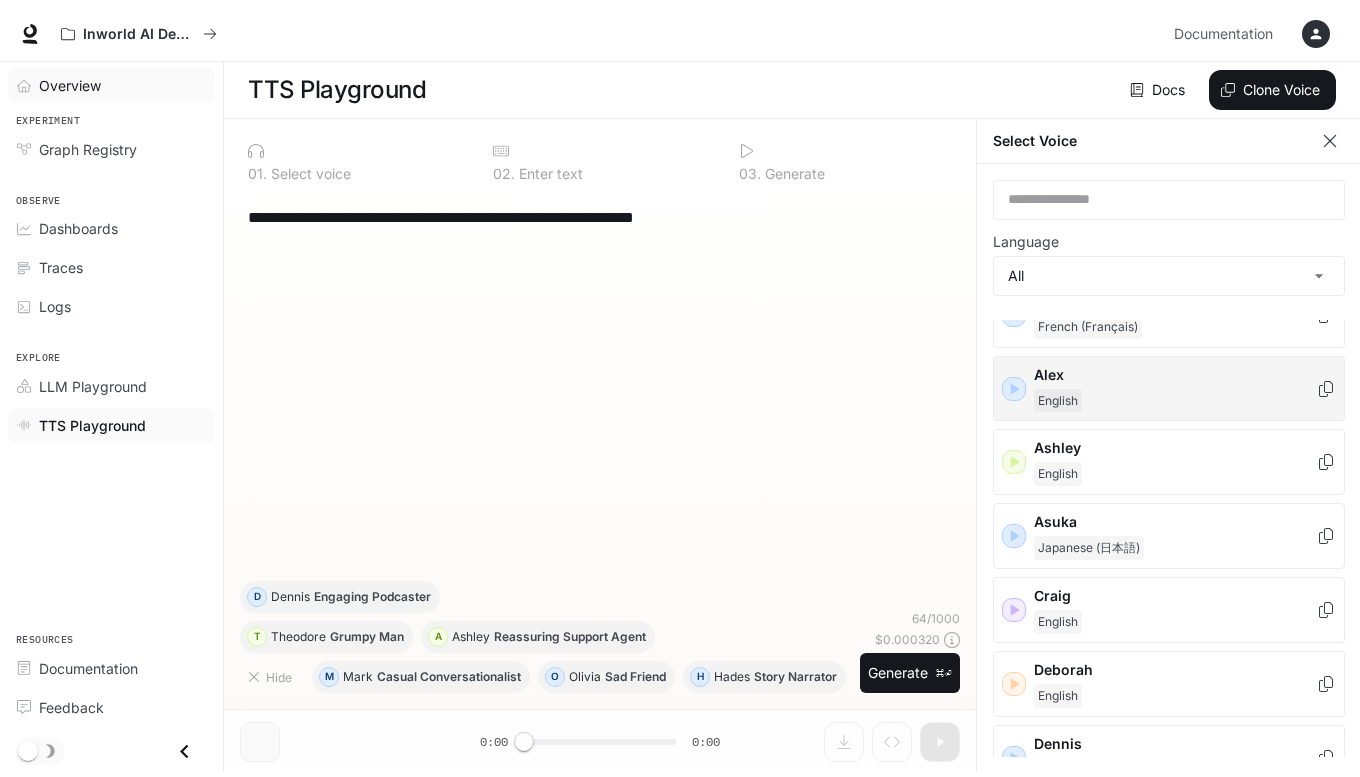 scroll, scrollTop: 76, scrollLeft: 0, axis: vertical 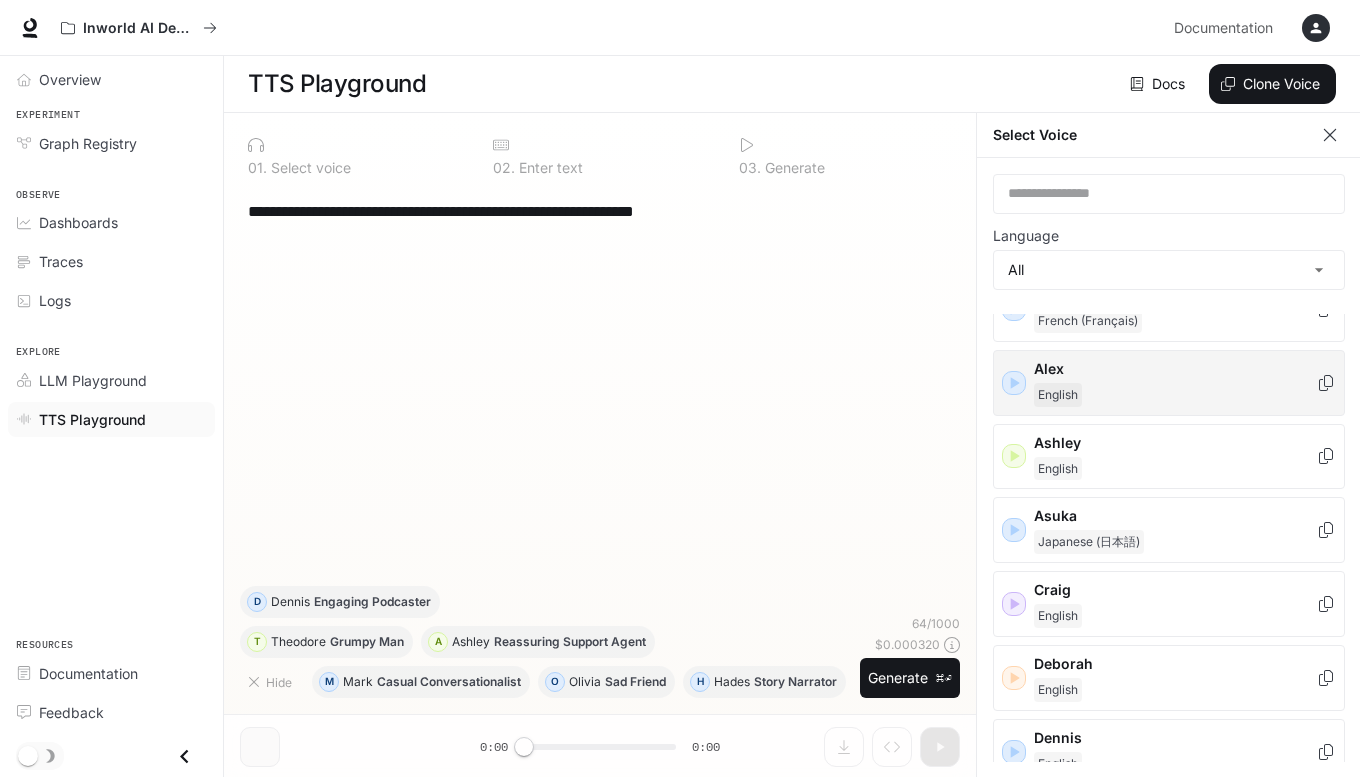 click on "Docs Voices Clone Voice" at bounding box center [885, 84] 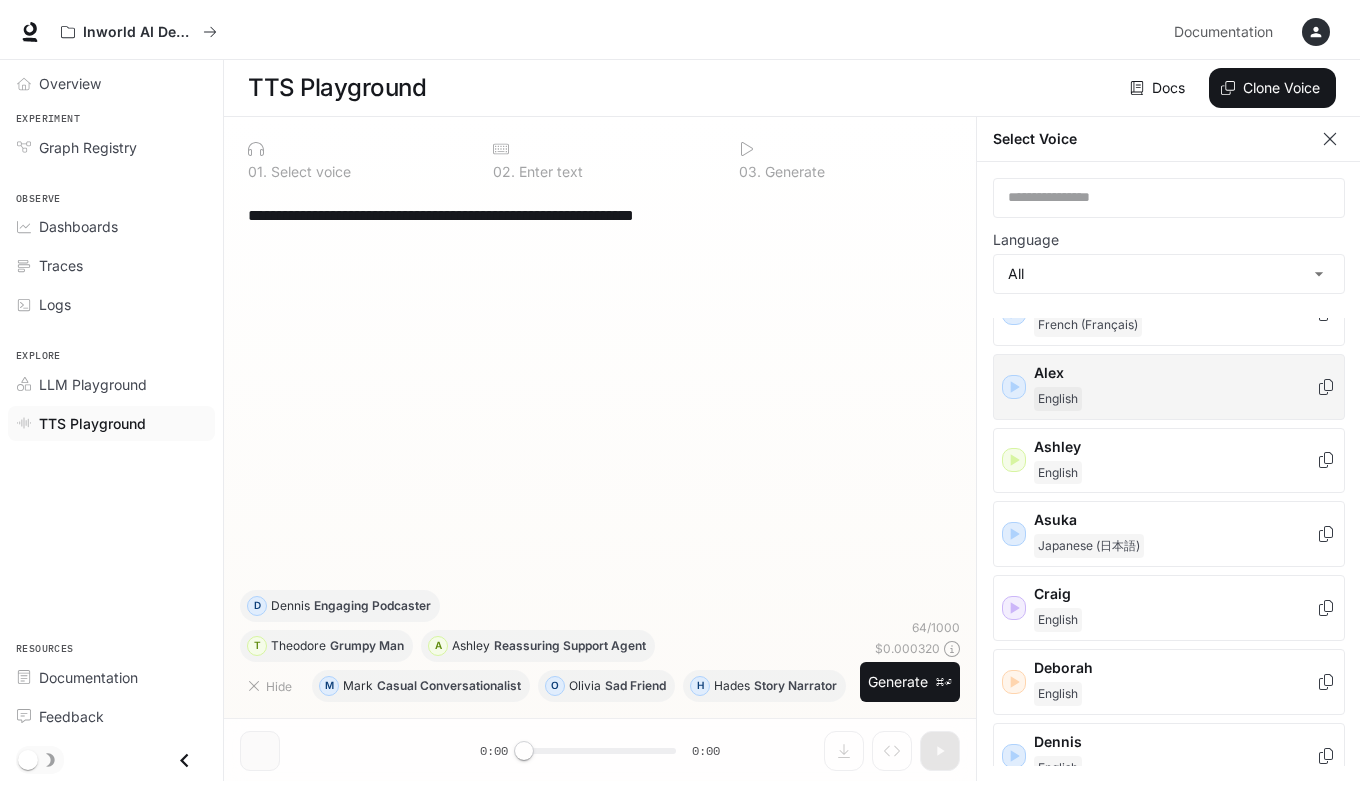 scroll, scrollTop: 0, scrollLeft: 0, axis: both 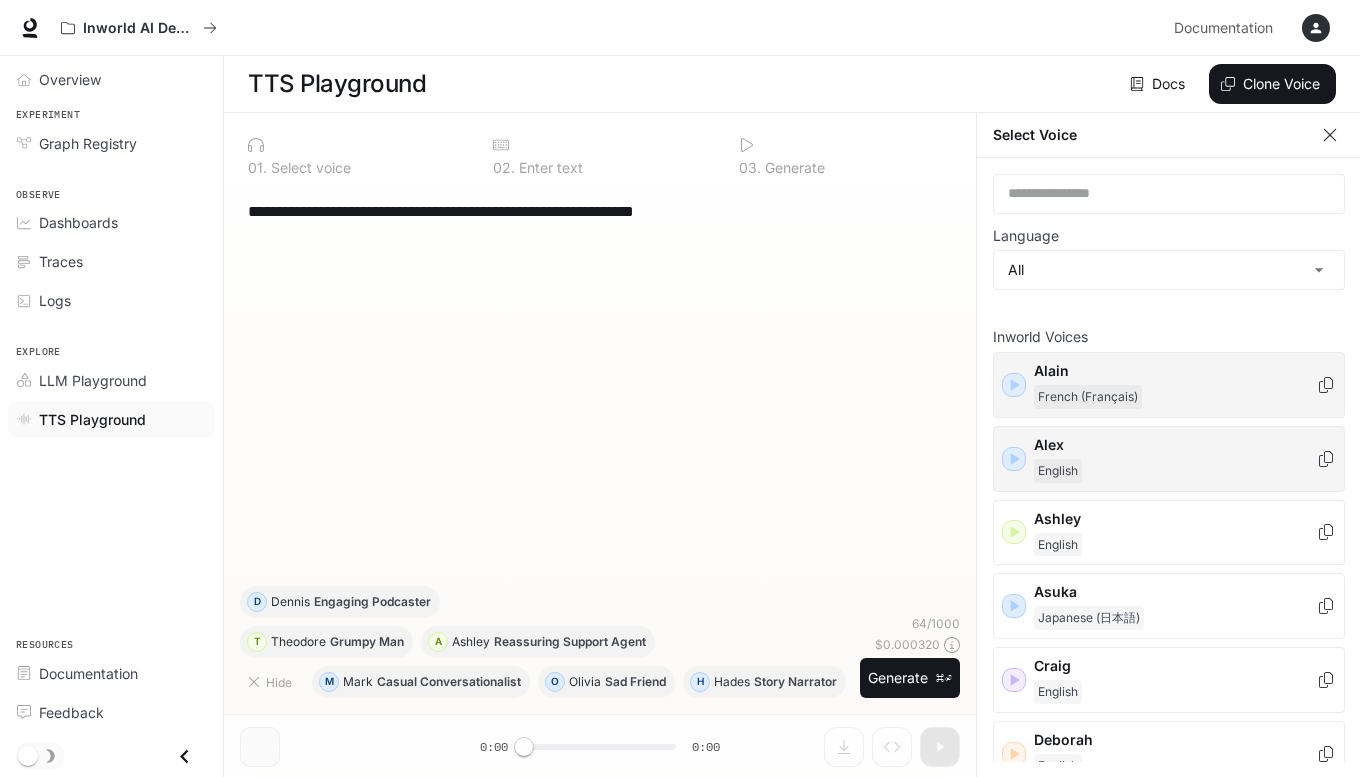 click on "French (Français)" at bounding box center [1088, 397] 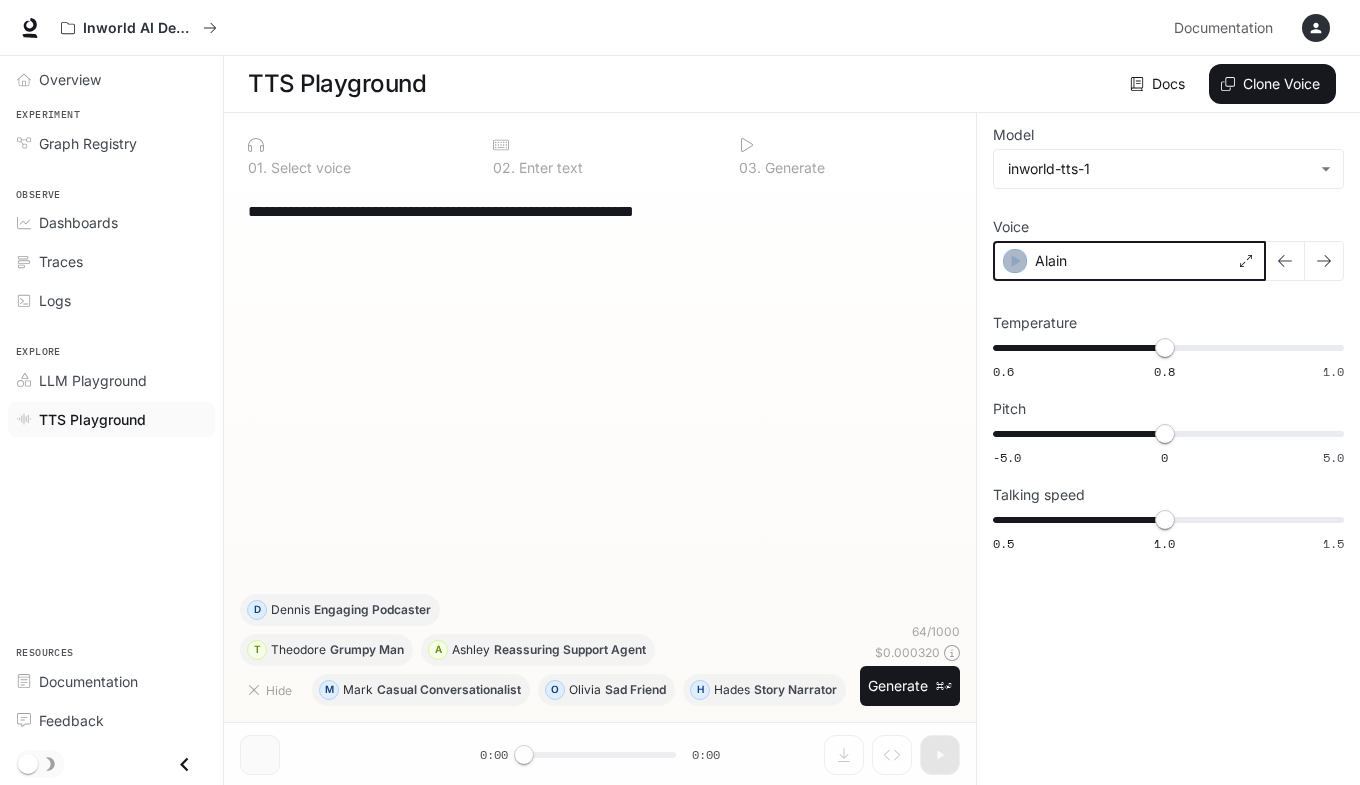 click at bounding box center (1015, 261) 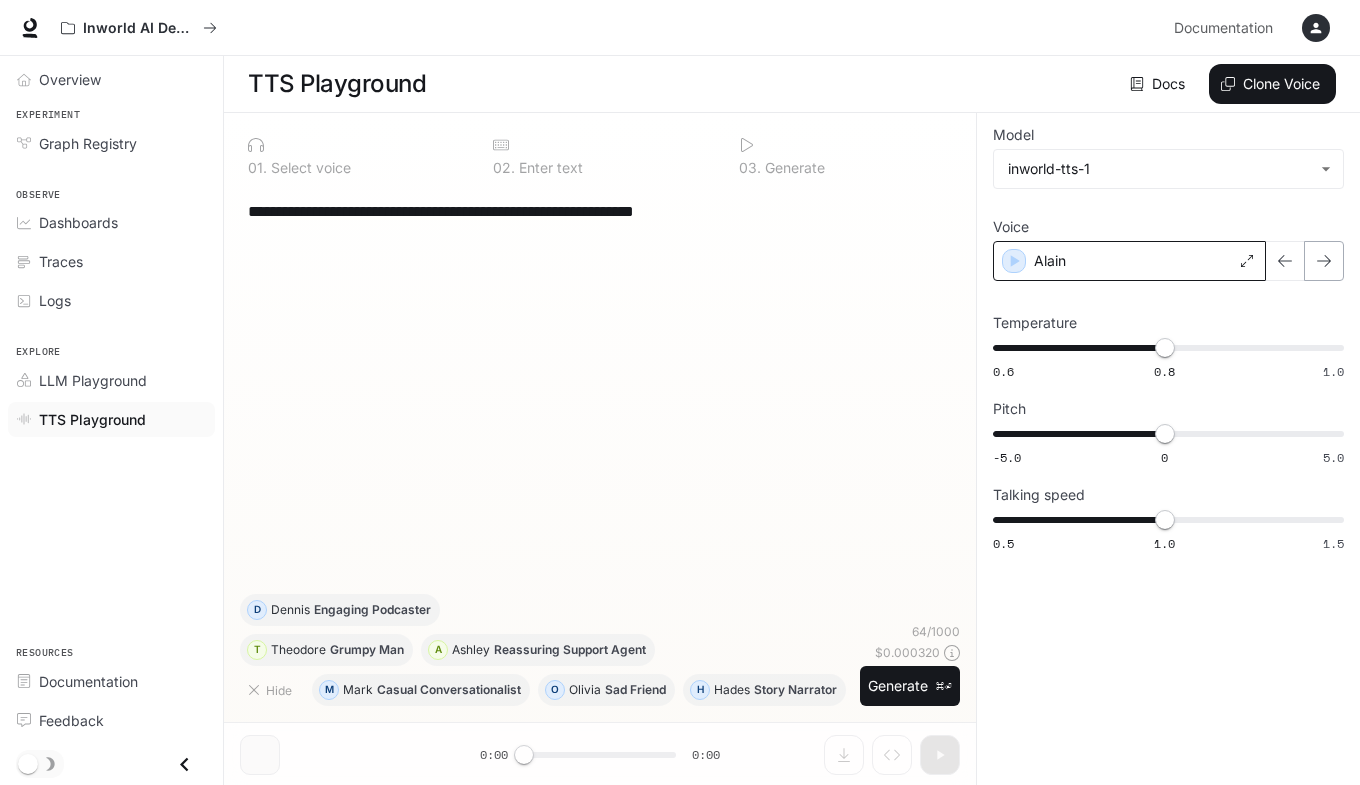 click 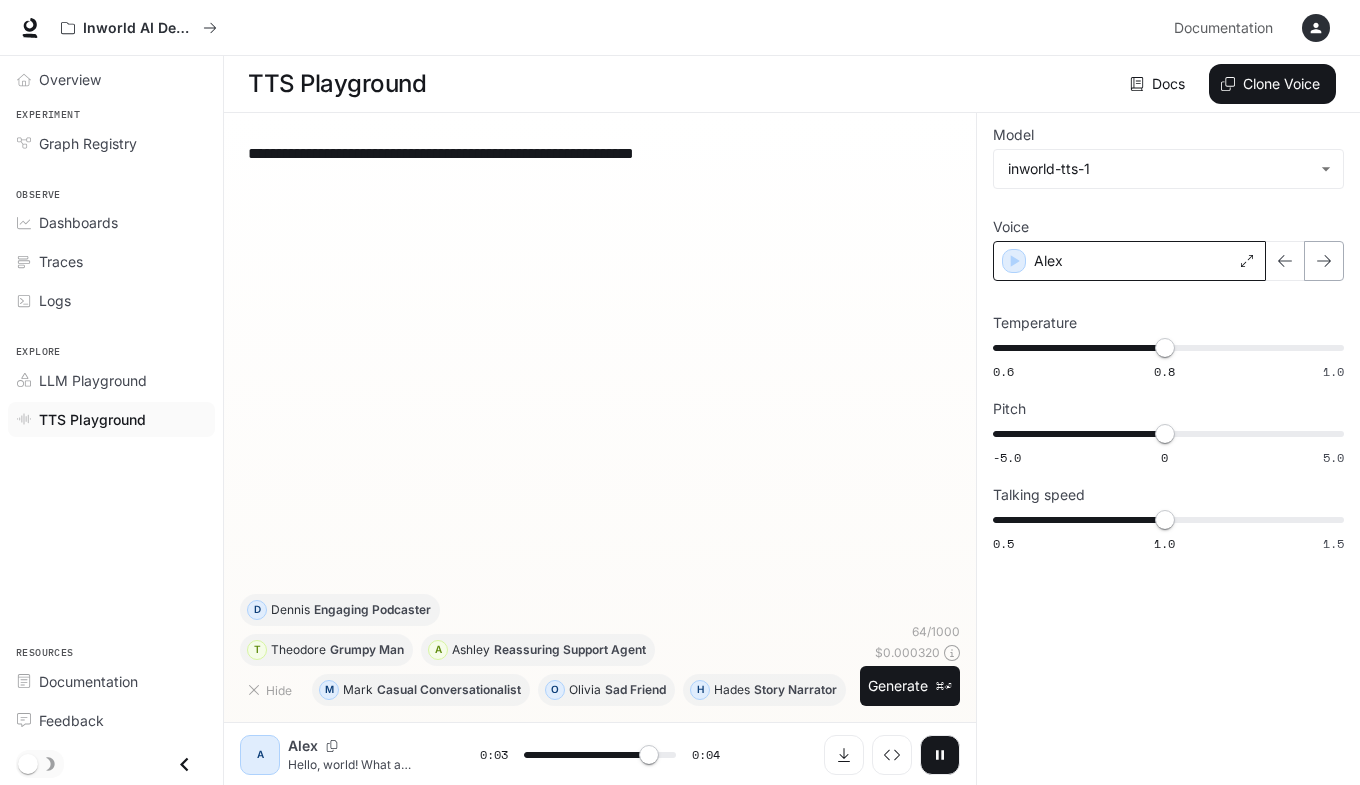 click 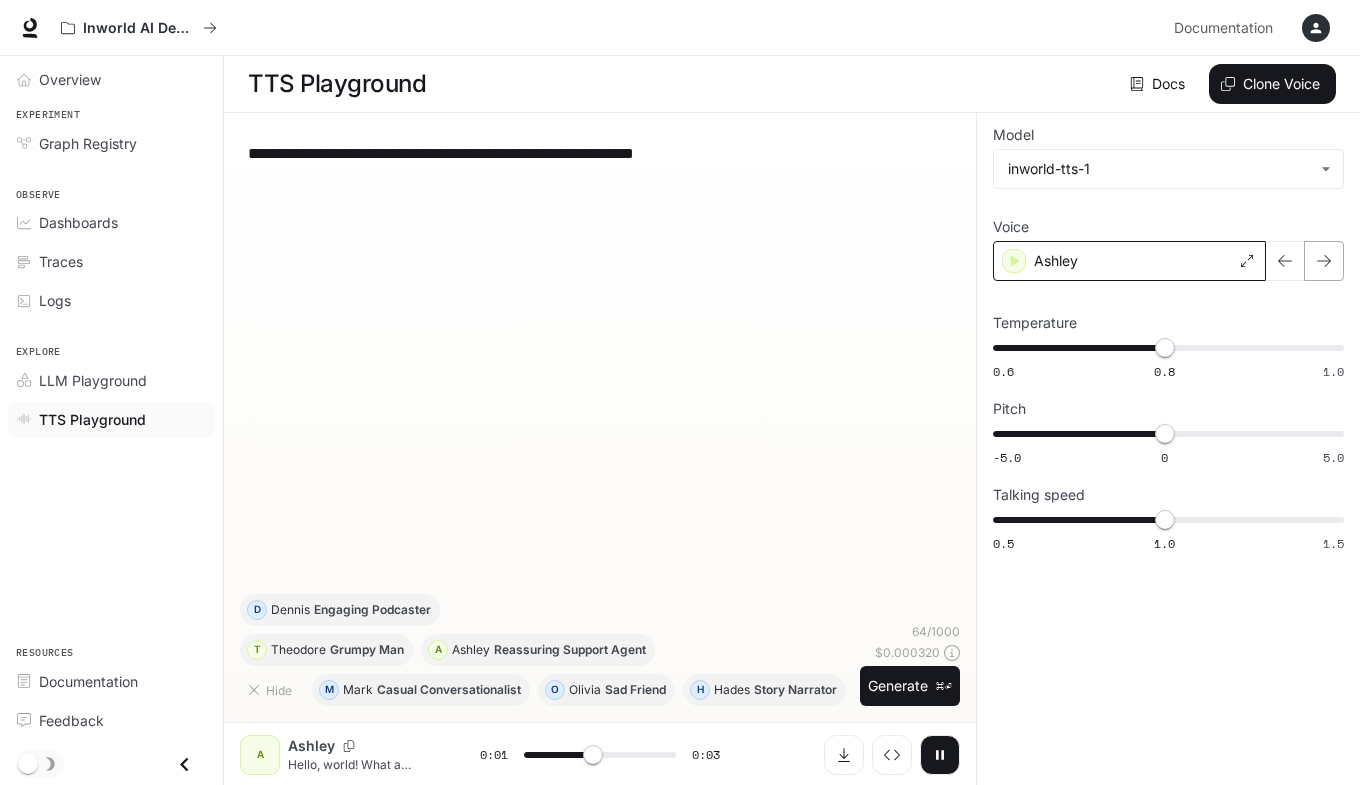 click 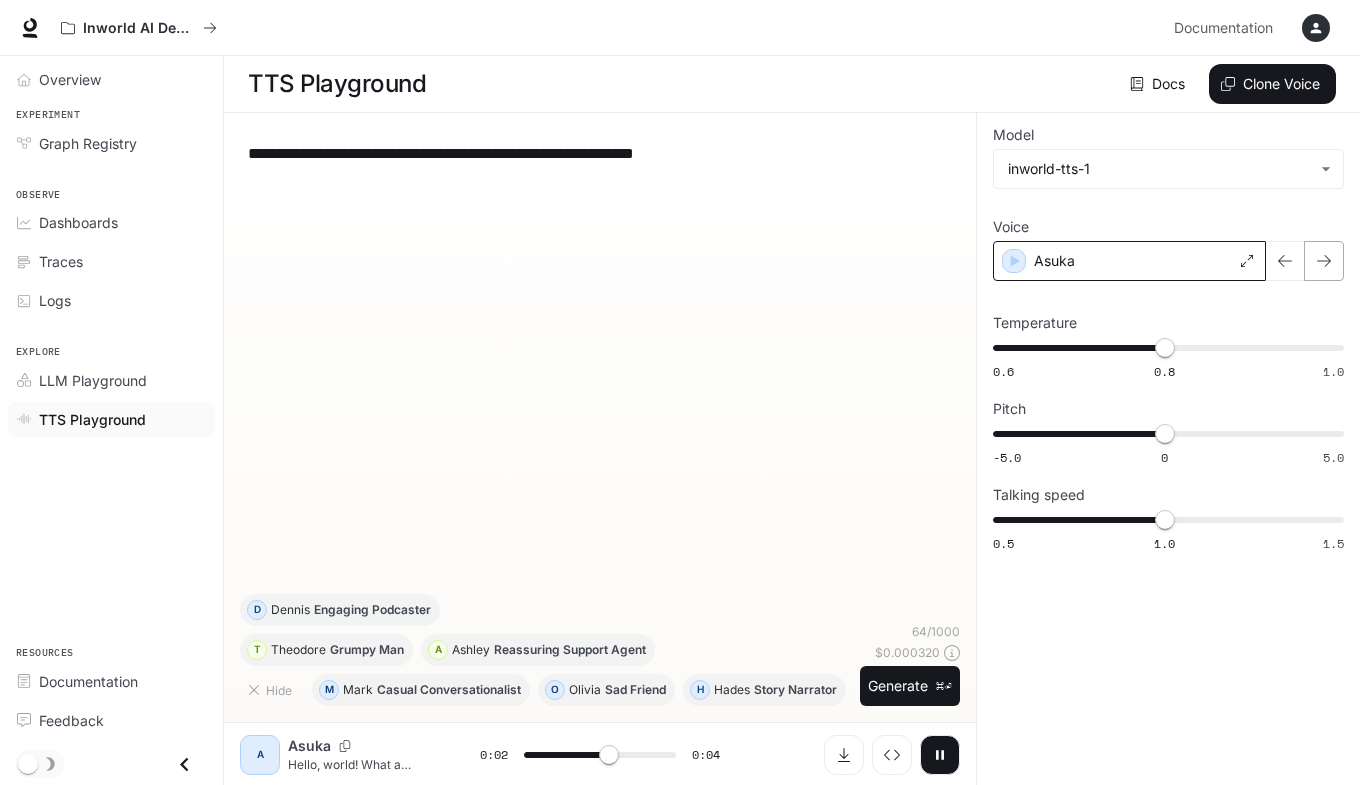 click 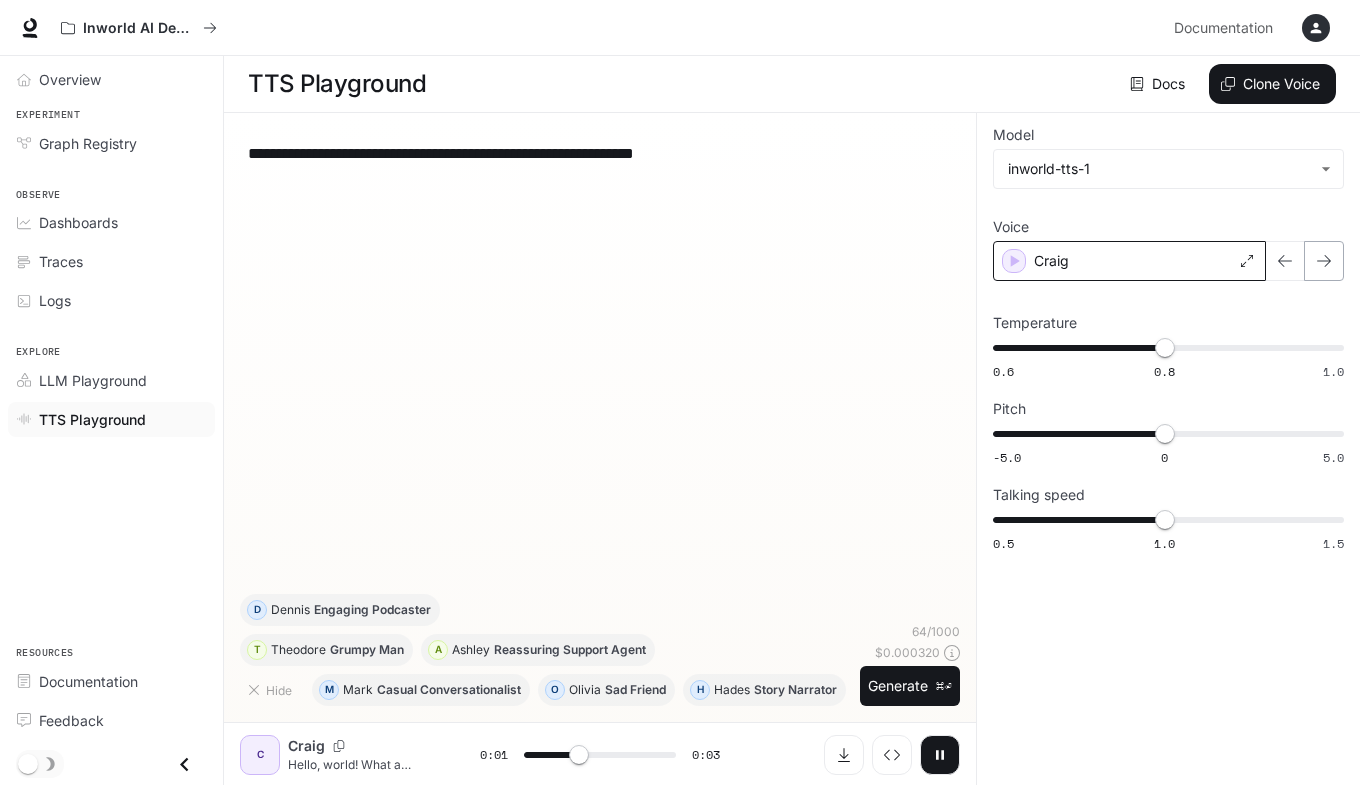 click 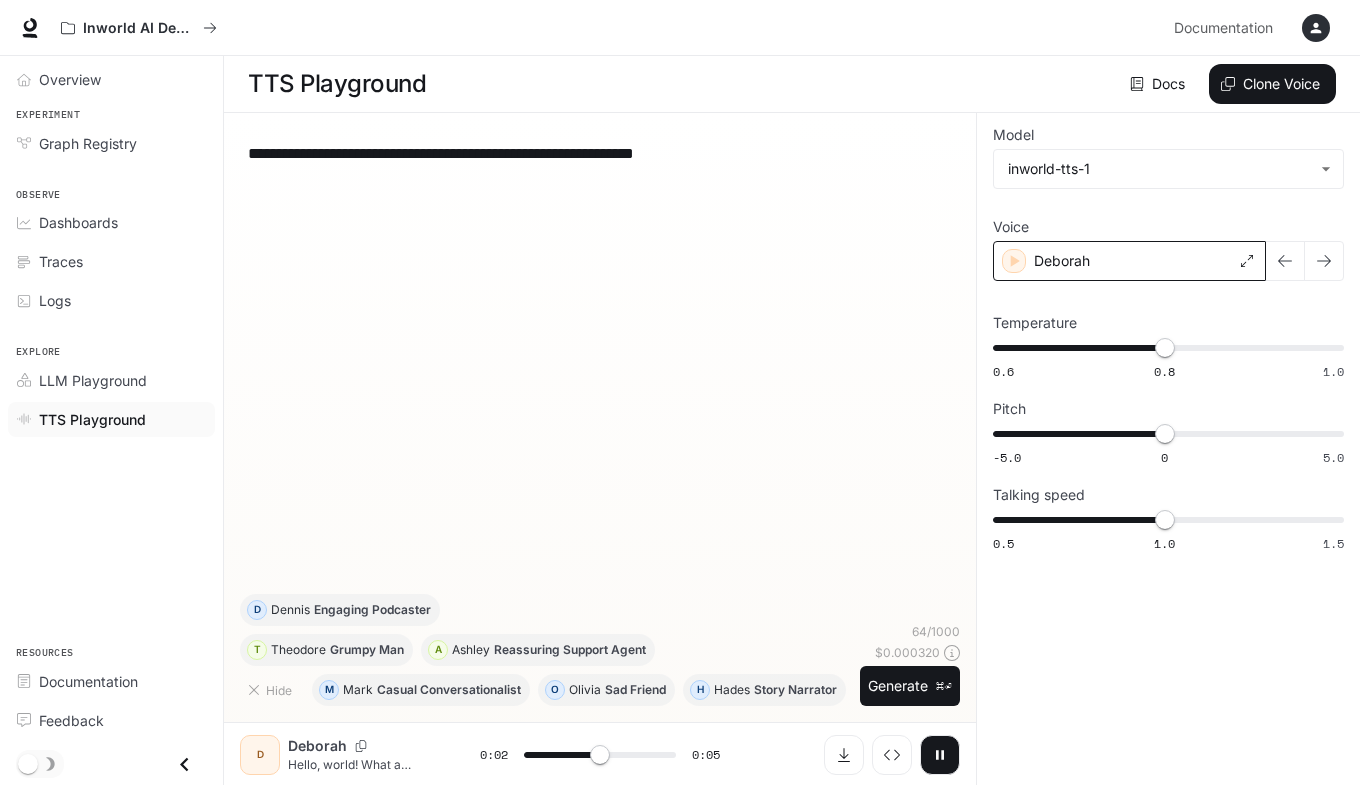 drag, startPoint x: 519, startPoint y: 651, endPoint x: 542, endPoint y: 617, distance: 41.04875 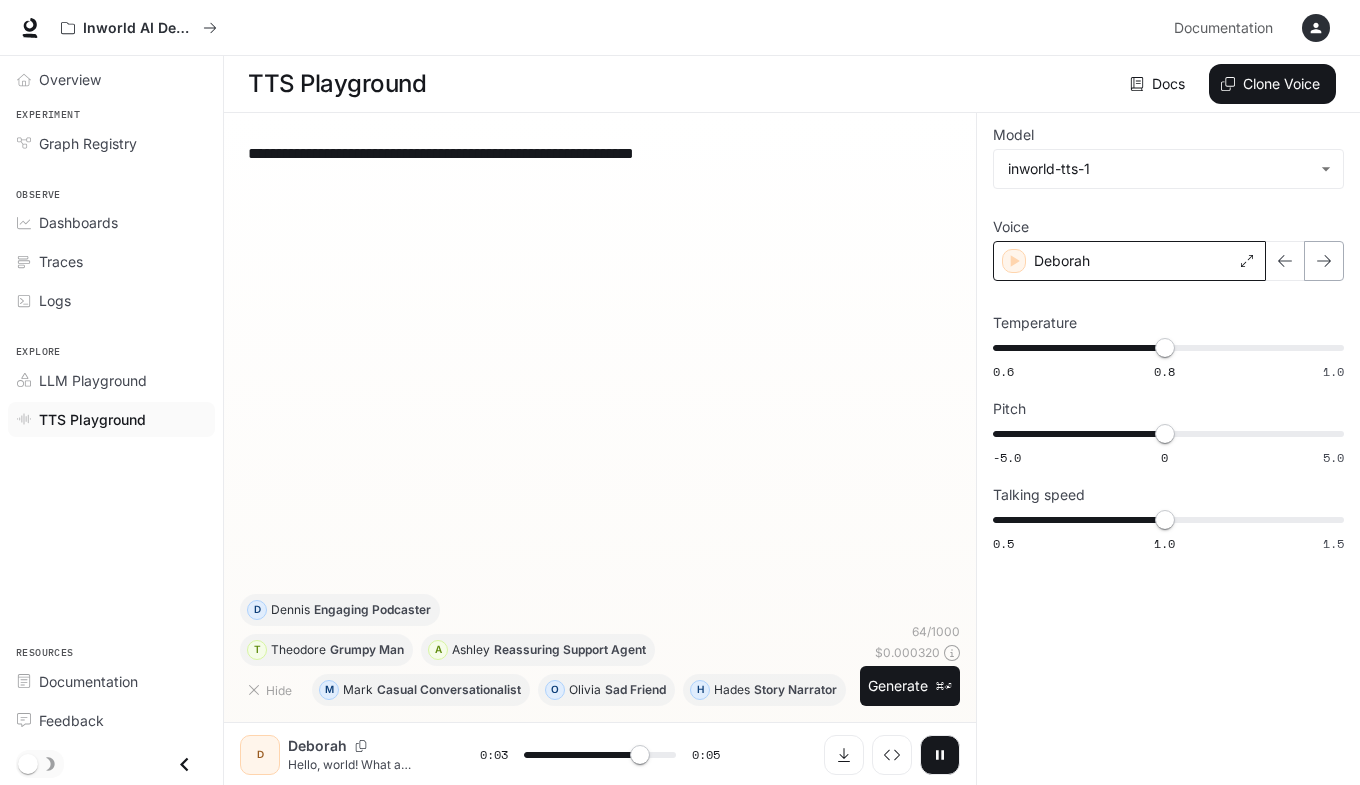 click 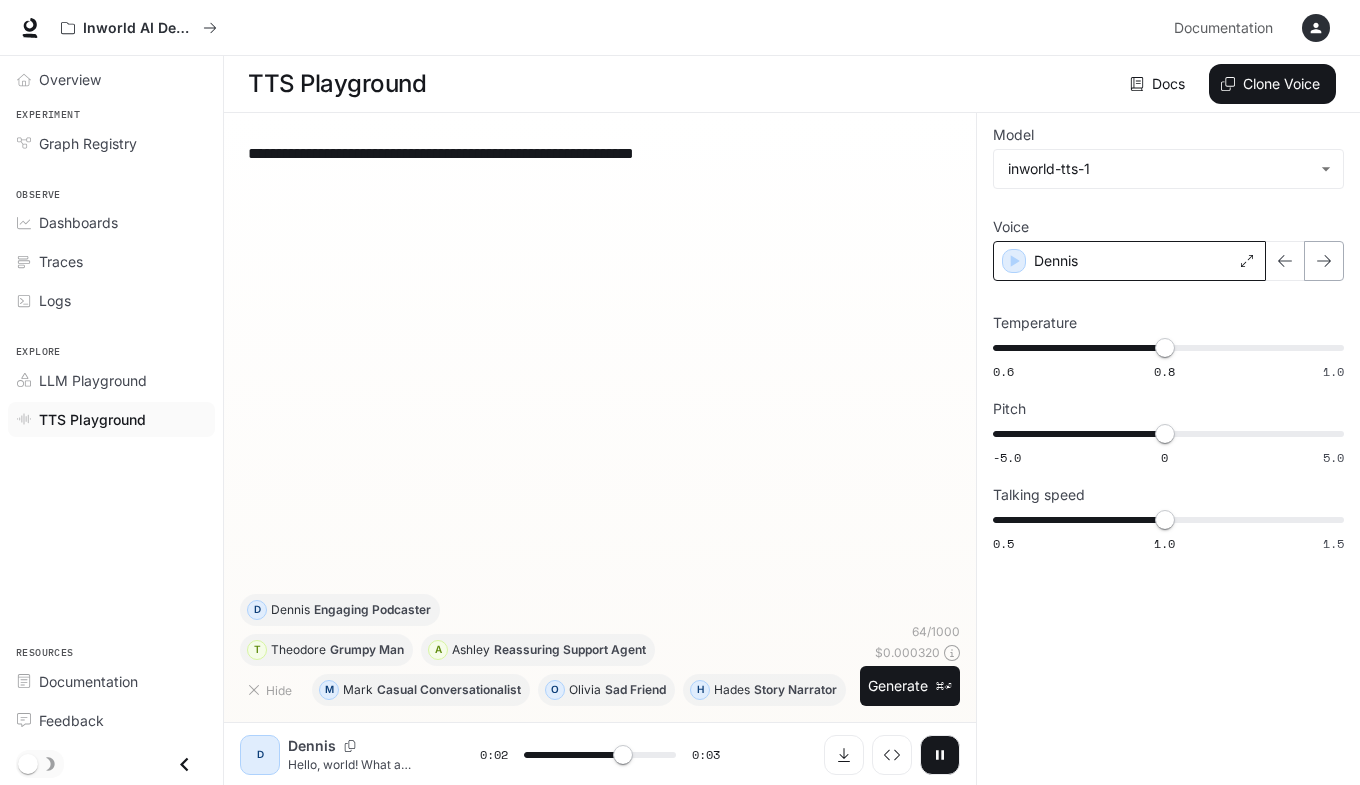 click 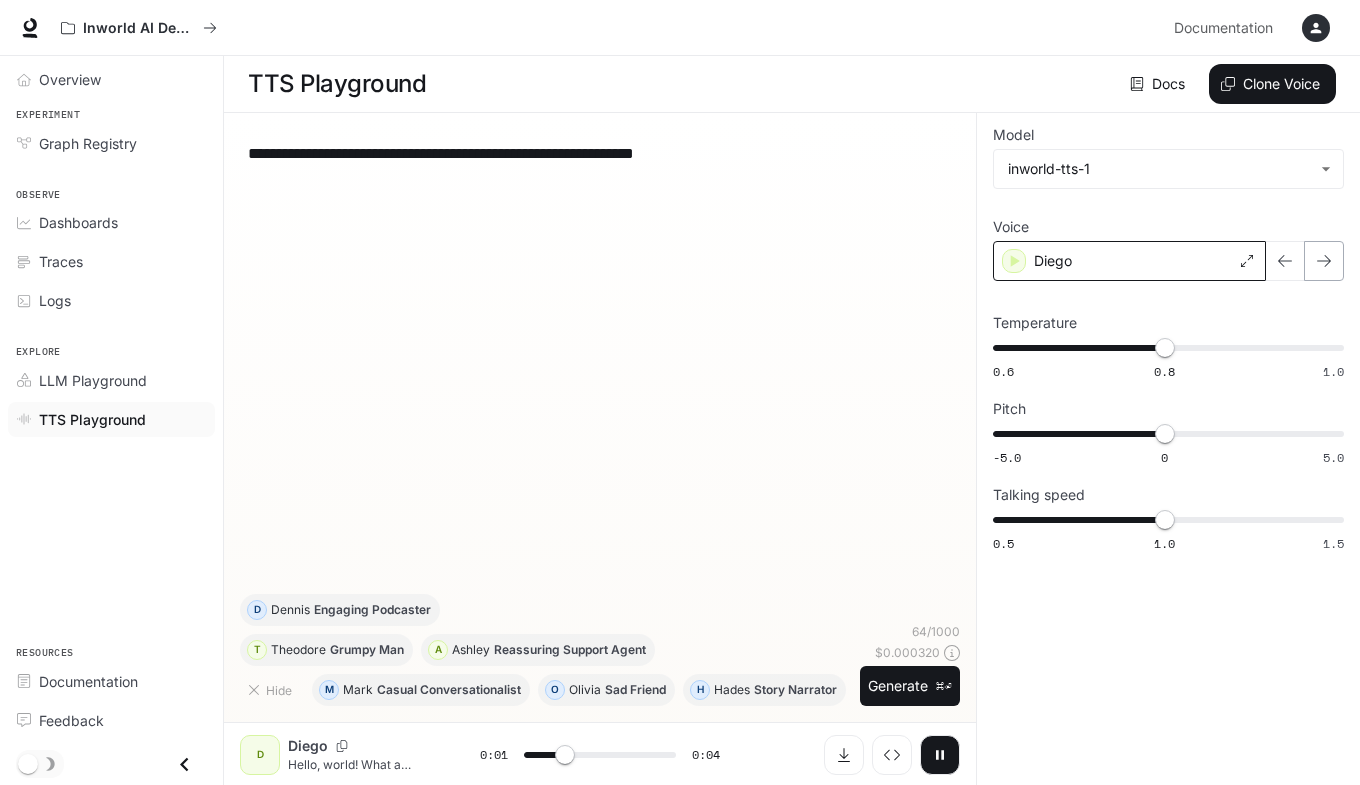 click 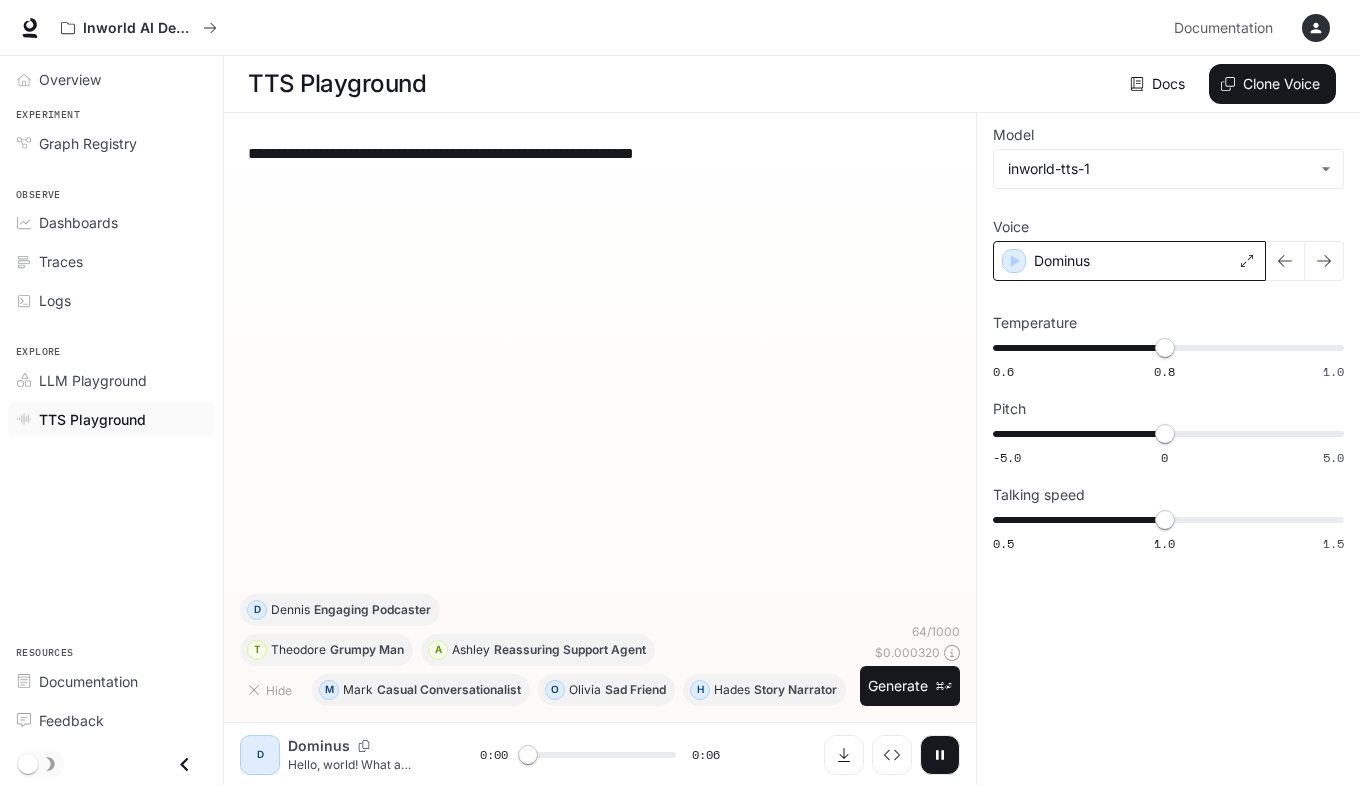 click on "Dominus" at bounding box center [1129, 261] 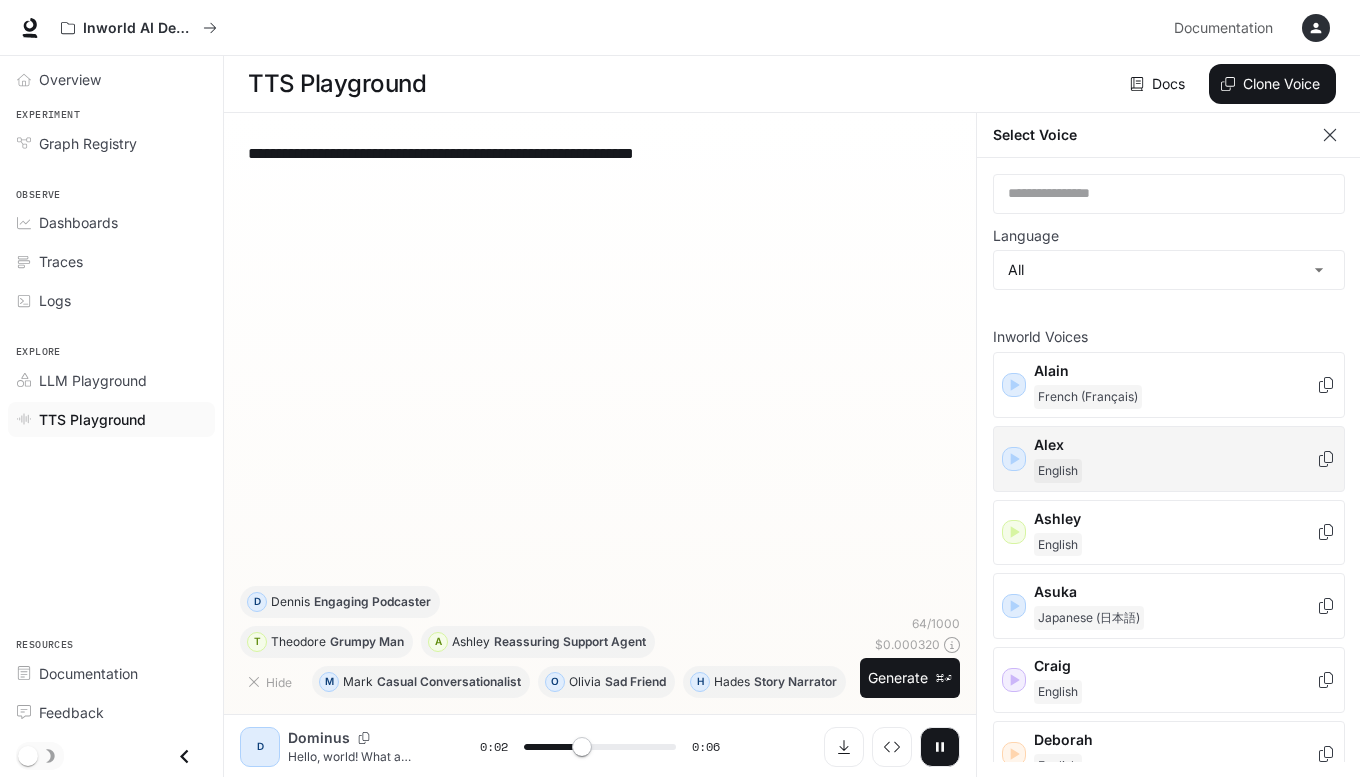 click on "English" at bounding box center [1175, 471] 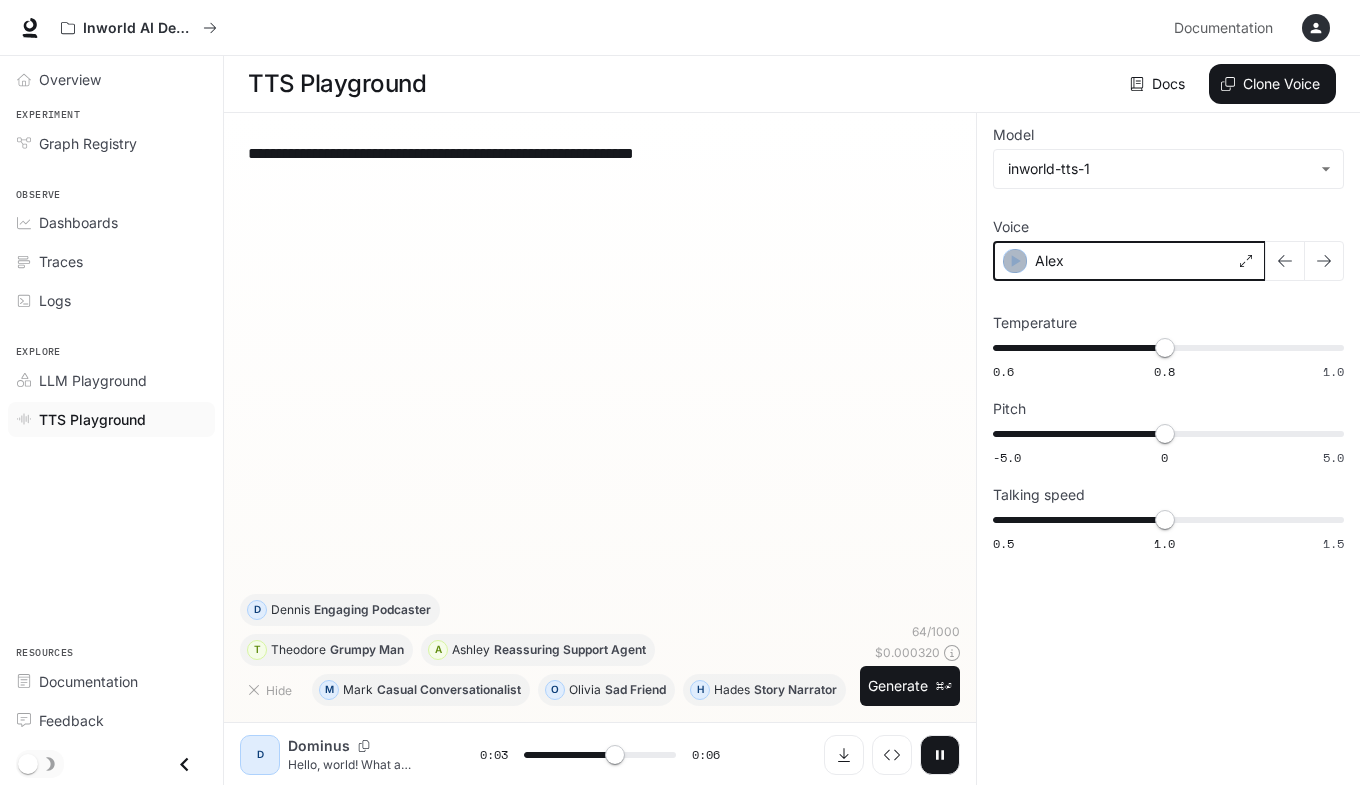 click 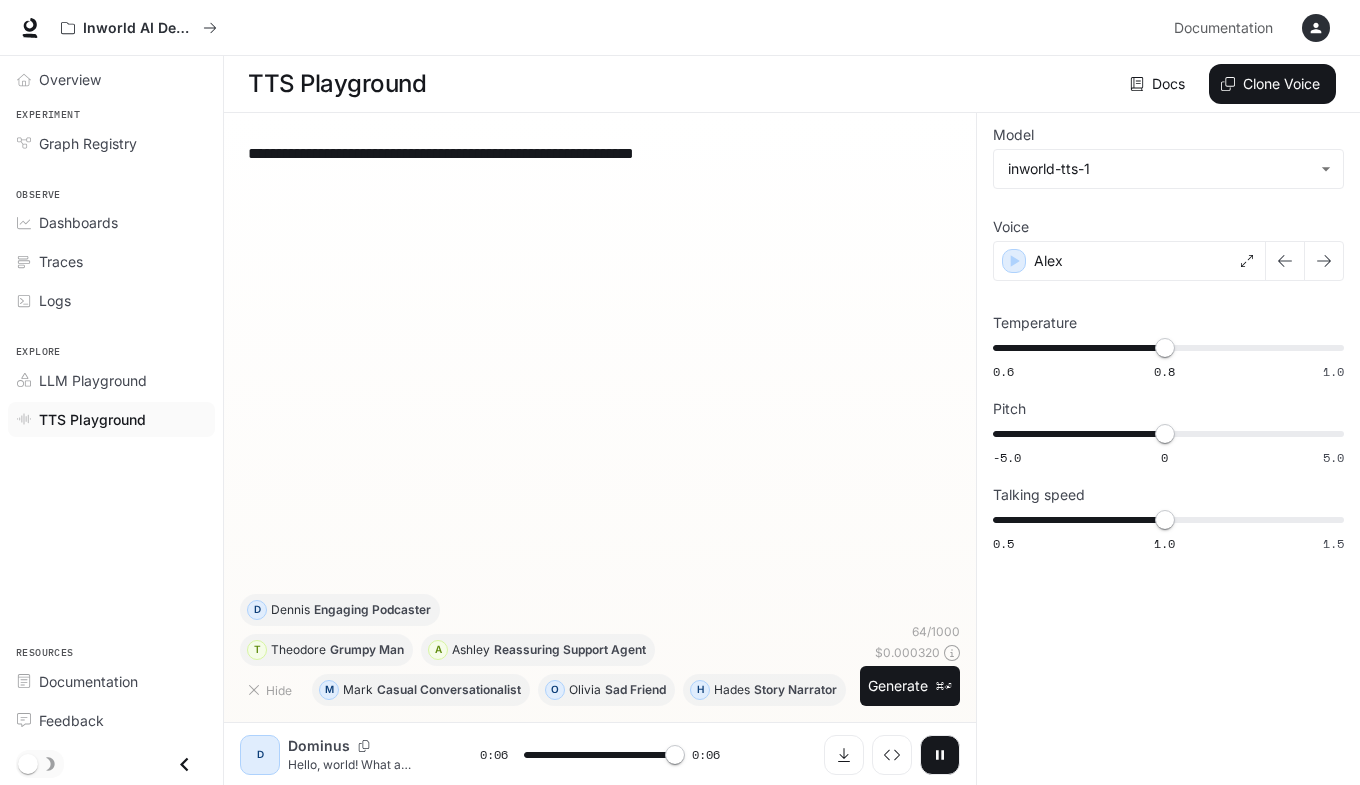 type on "*" 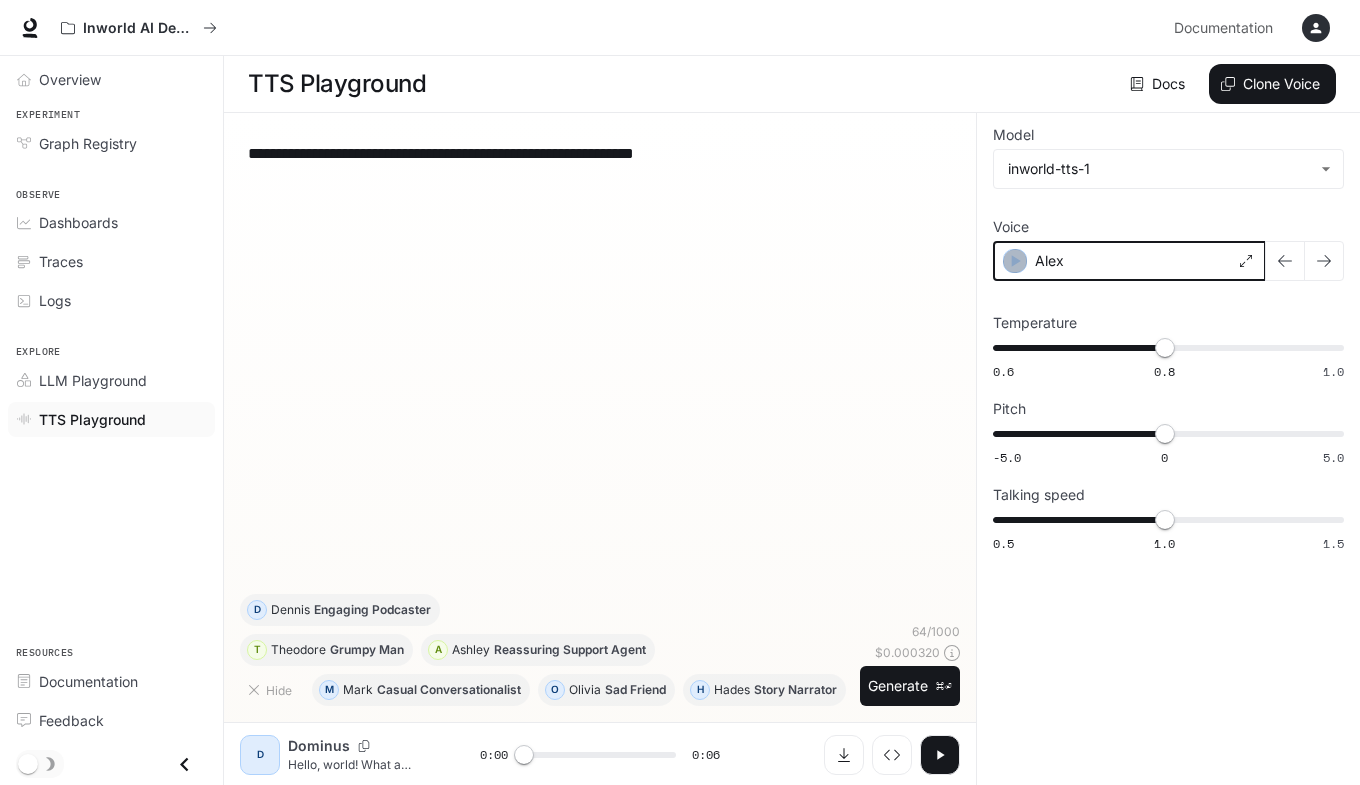 click 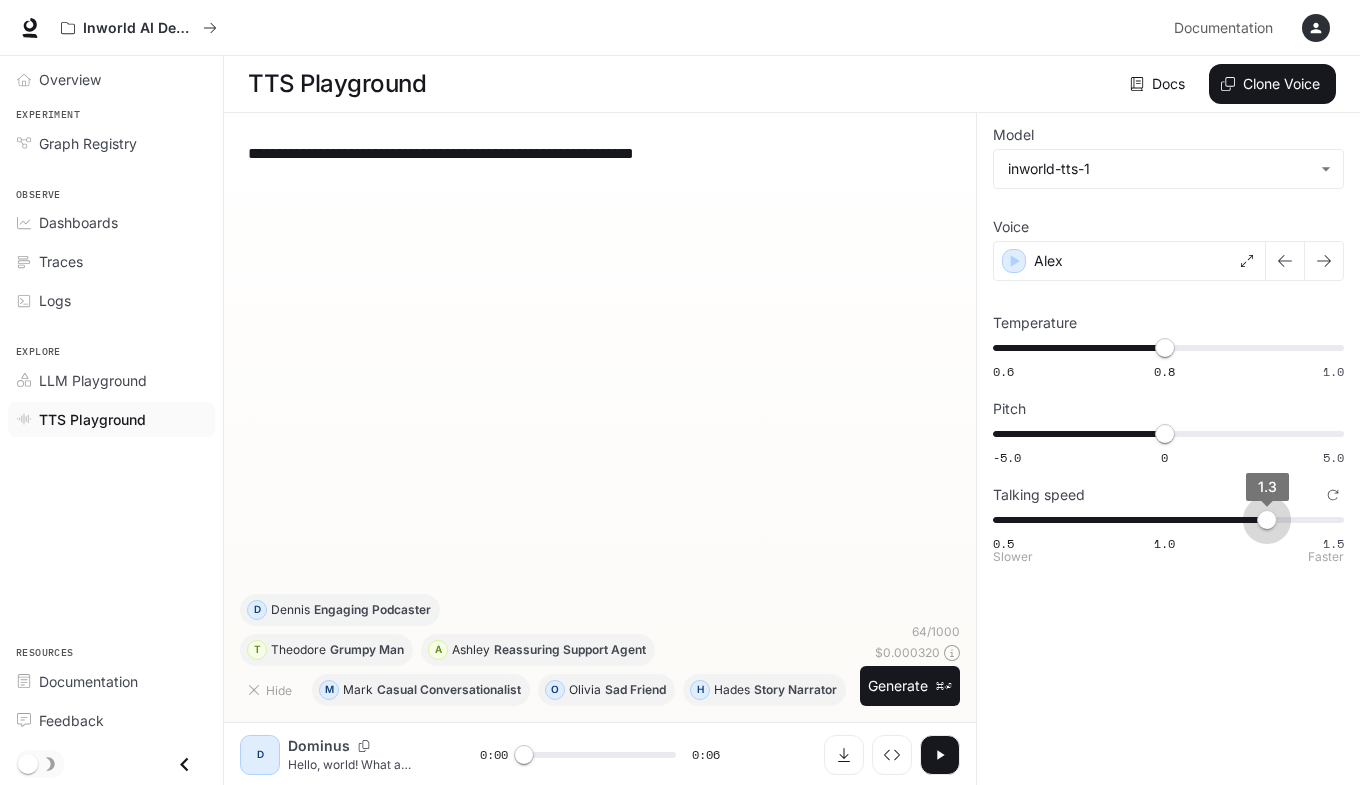 drag, startPoint x: 1169, startPoint y: 519, endPoint x: 1265, endPoint y: 521, distance: 96.02083 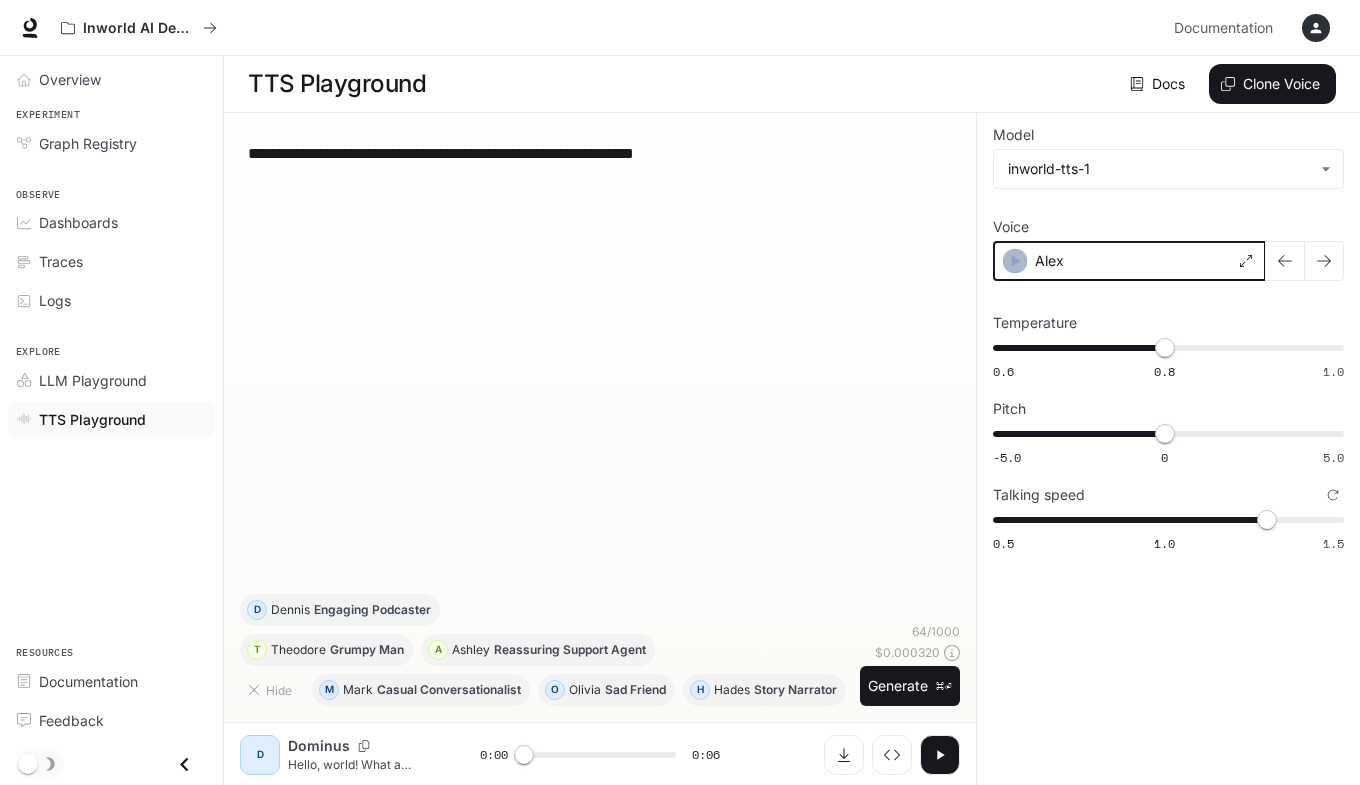 click 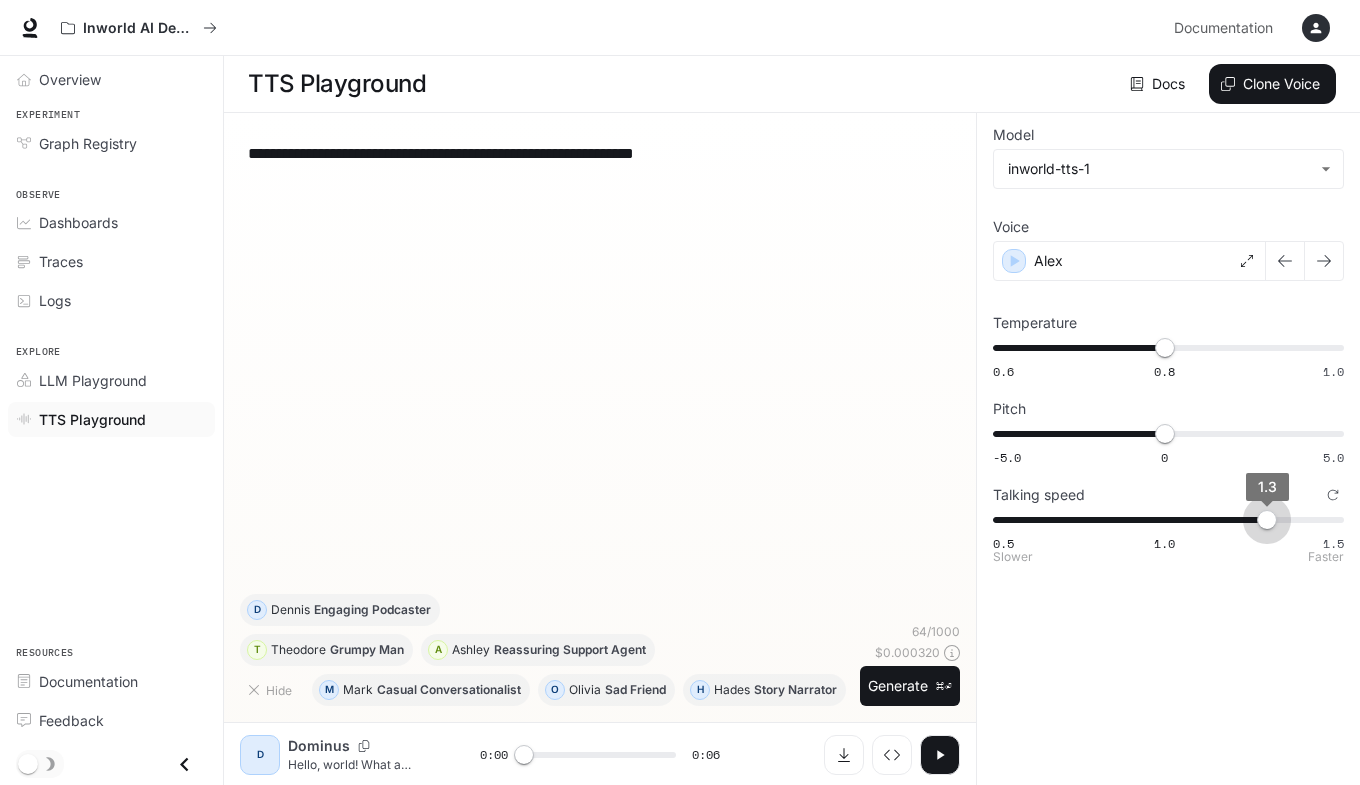 type on "***" 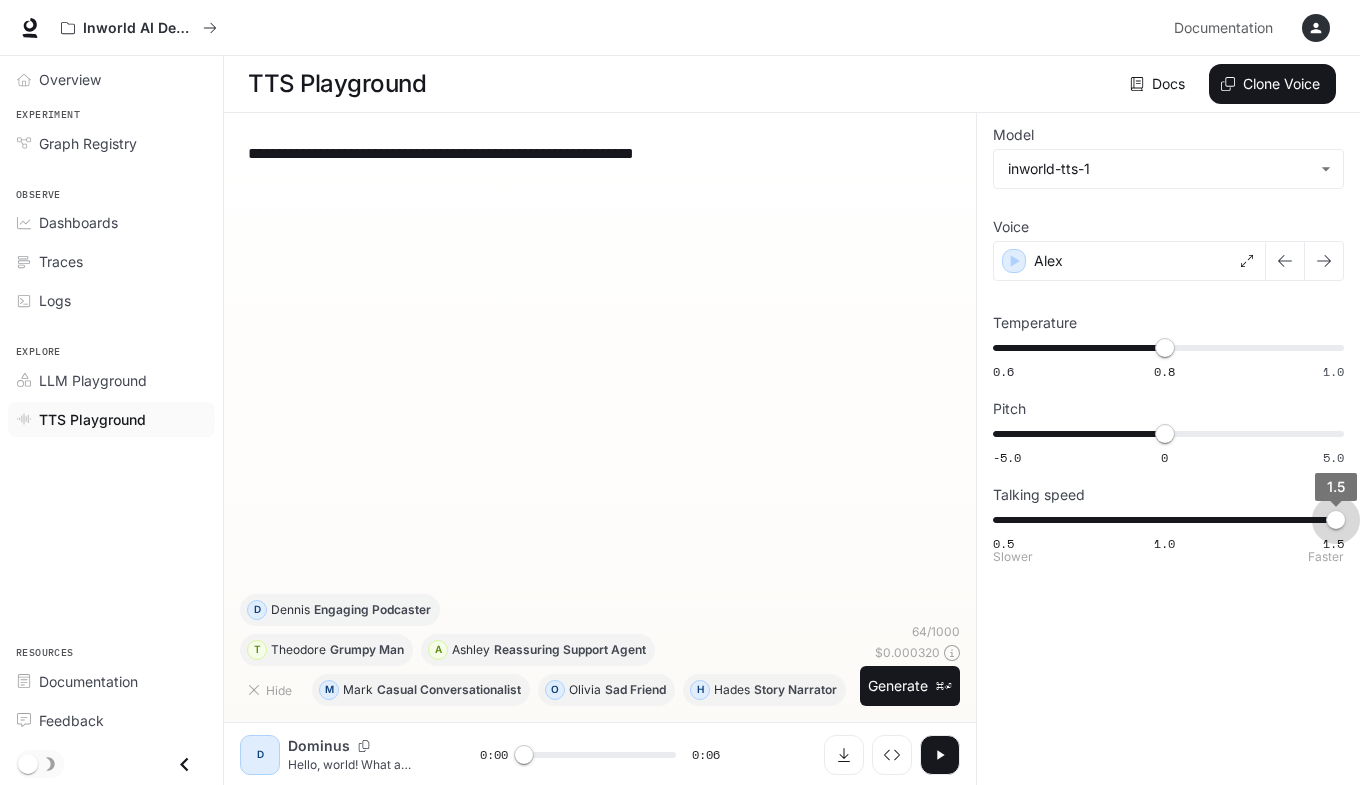 drag, startPoint x: 1267, startPoint y: 523, endPoint x: 1341, endPoint y: 523, distance: 74 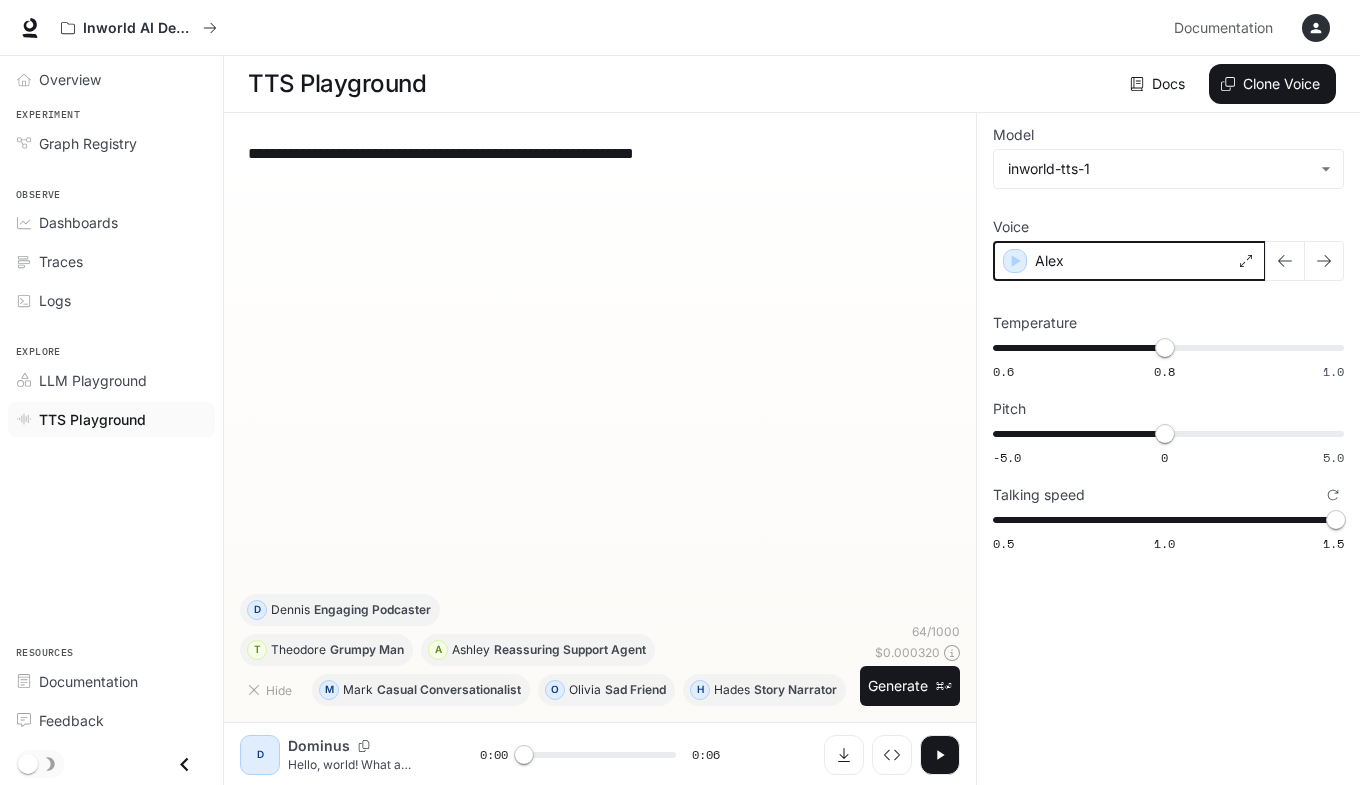 click 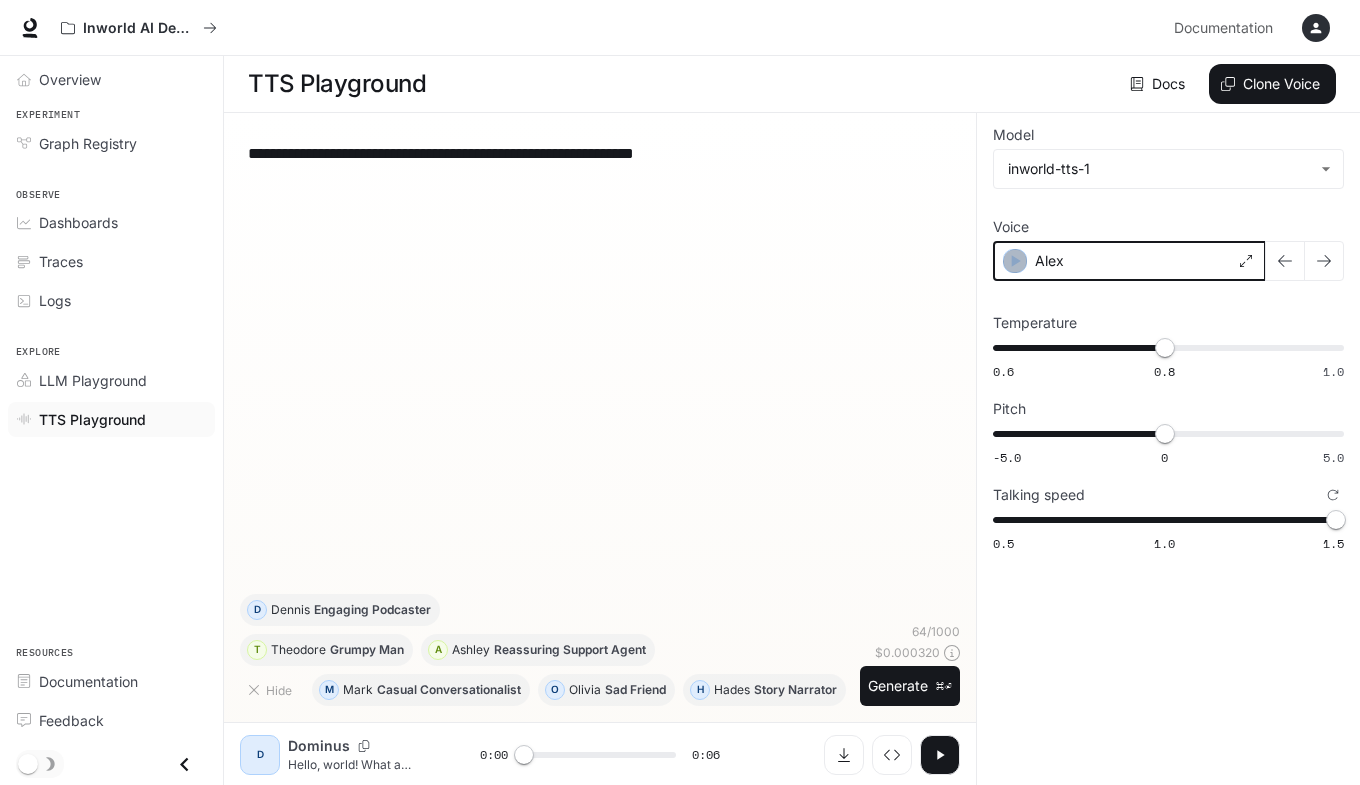 click 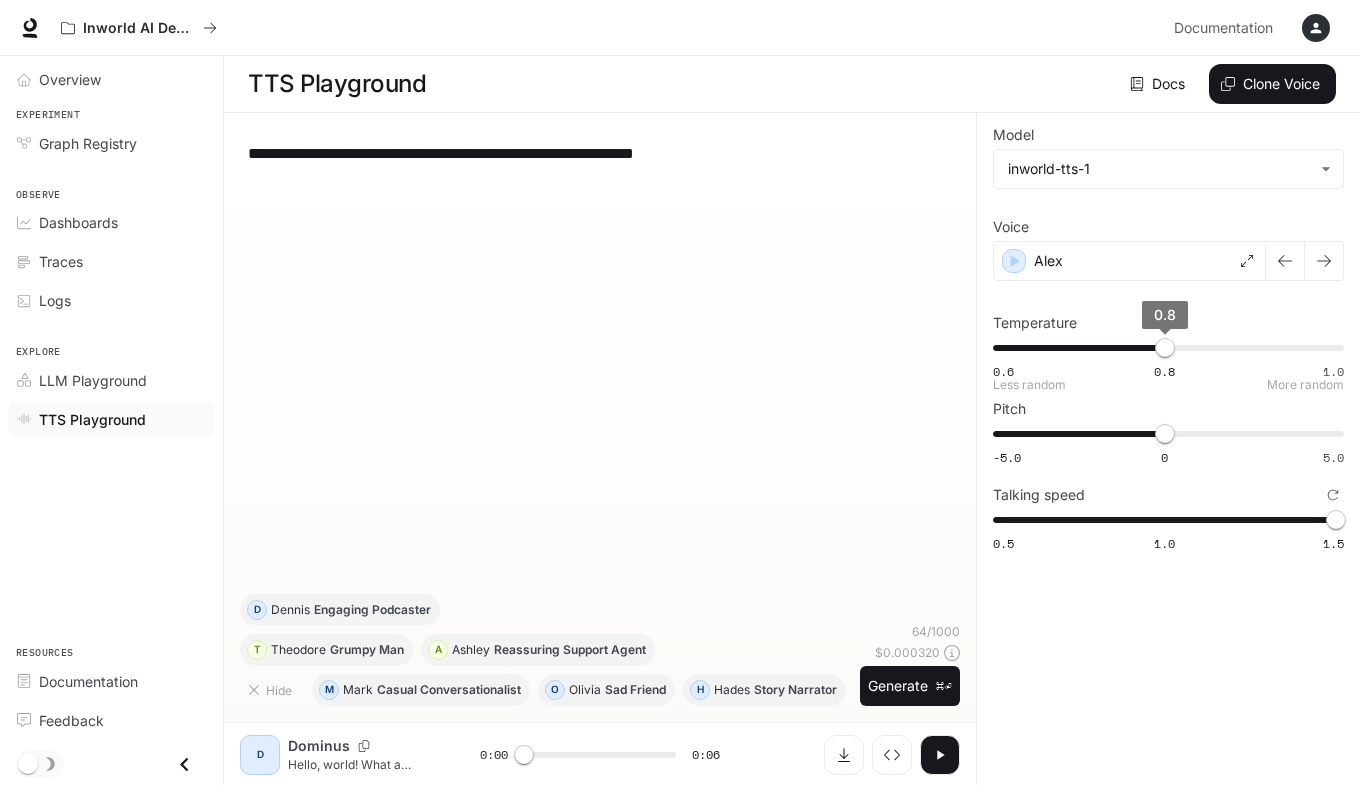 click on "0.8" at bounding box center [1165, 348] 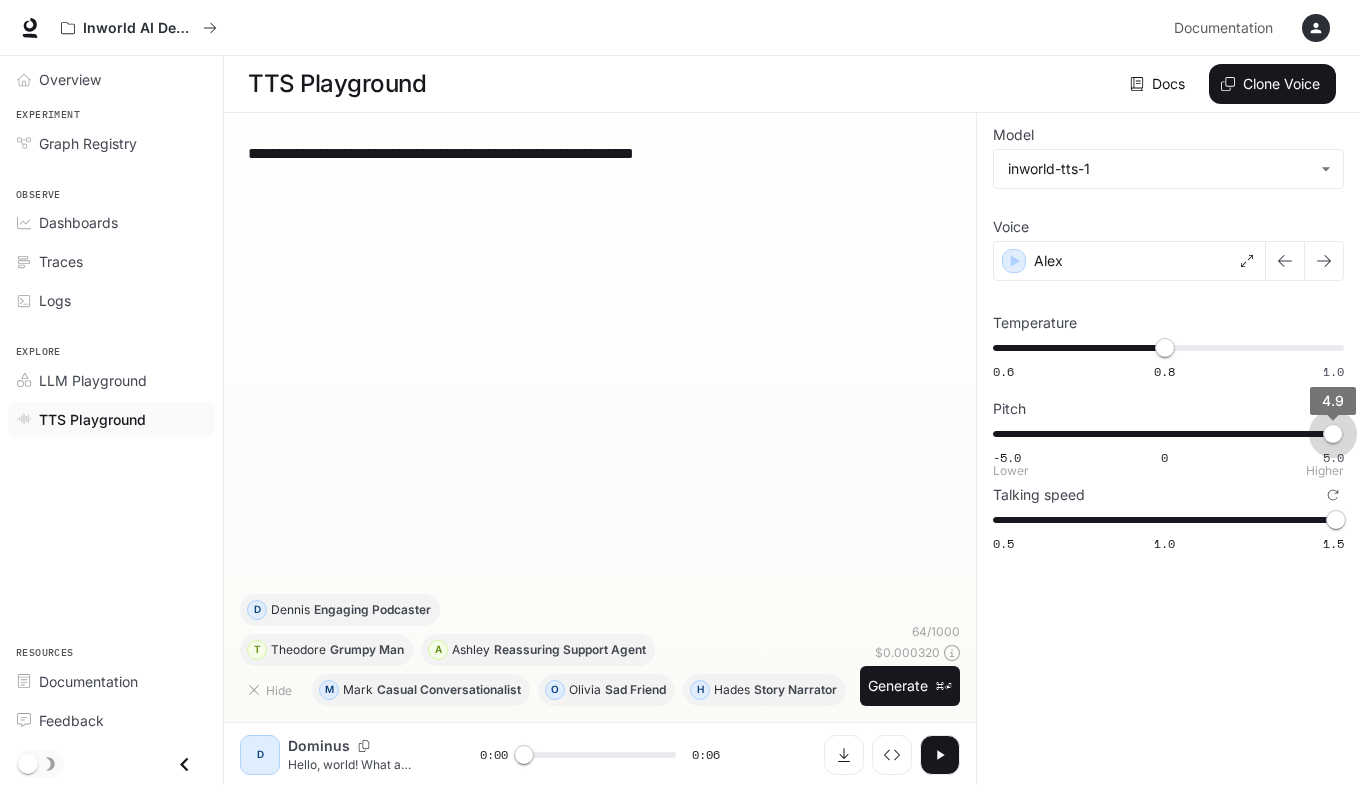 type on "*" 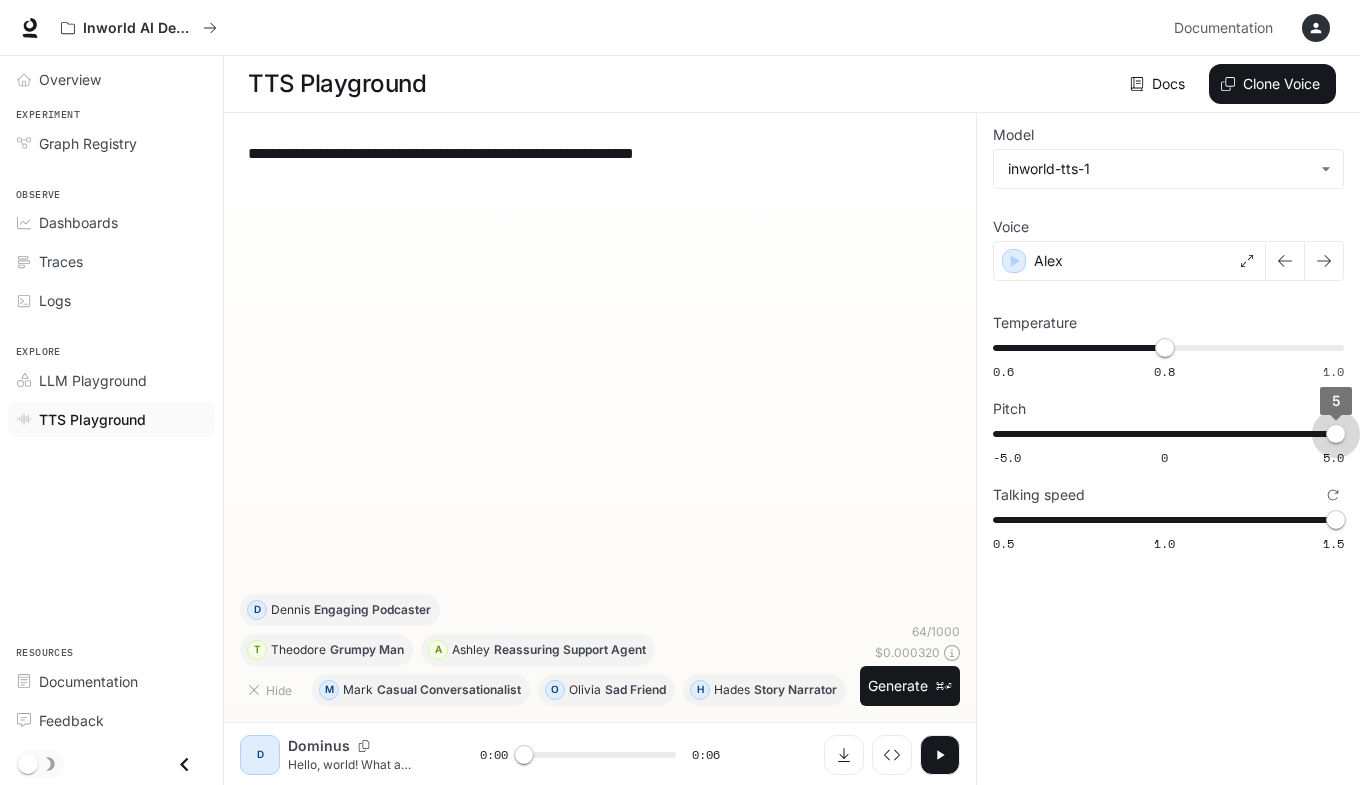 drag, startPoint x: 1163, startPoint y: 440, endPoint x: 1357, endPoint y: 439, distance: 194.00258 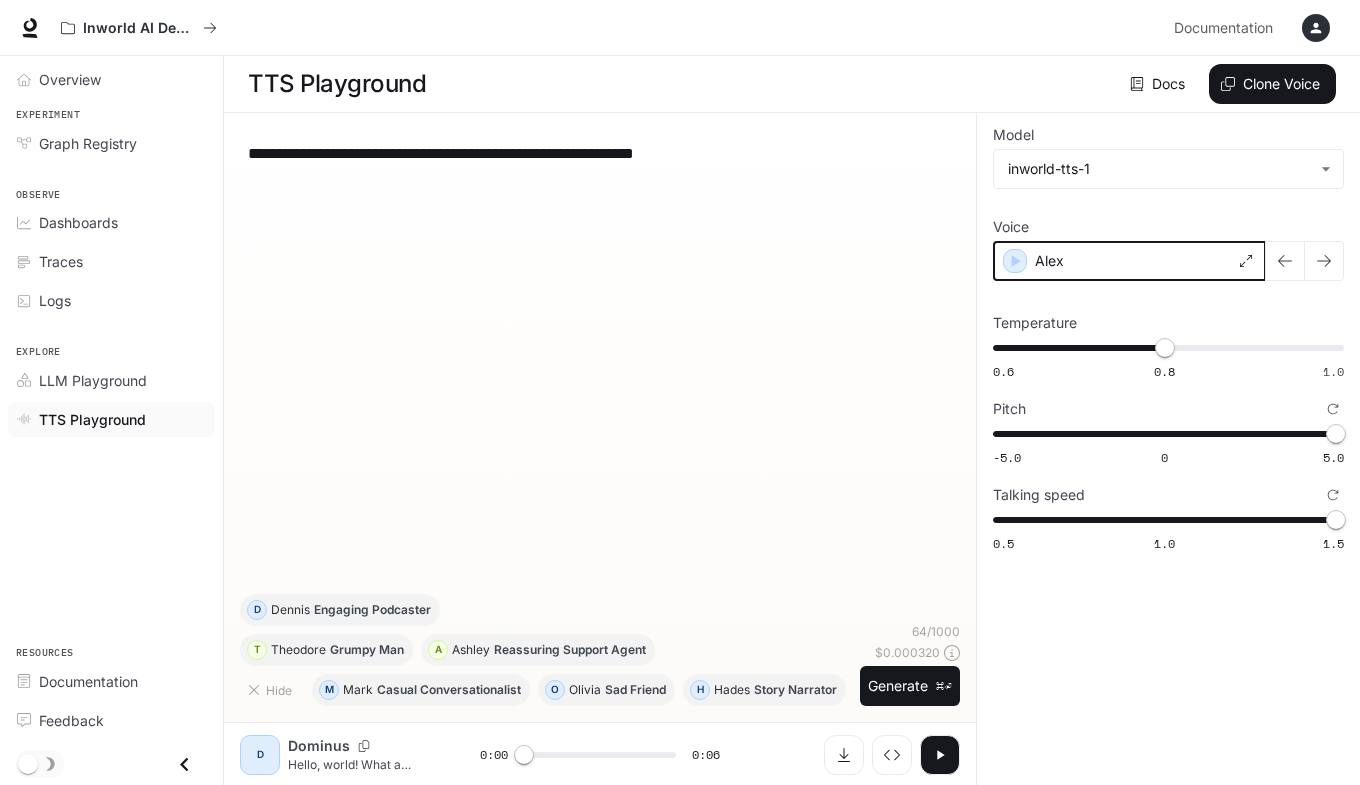 click 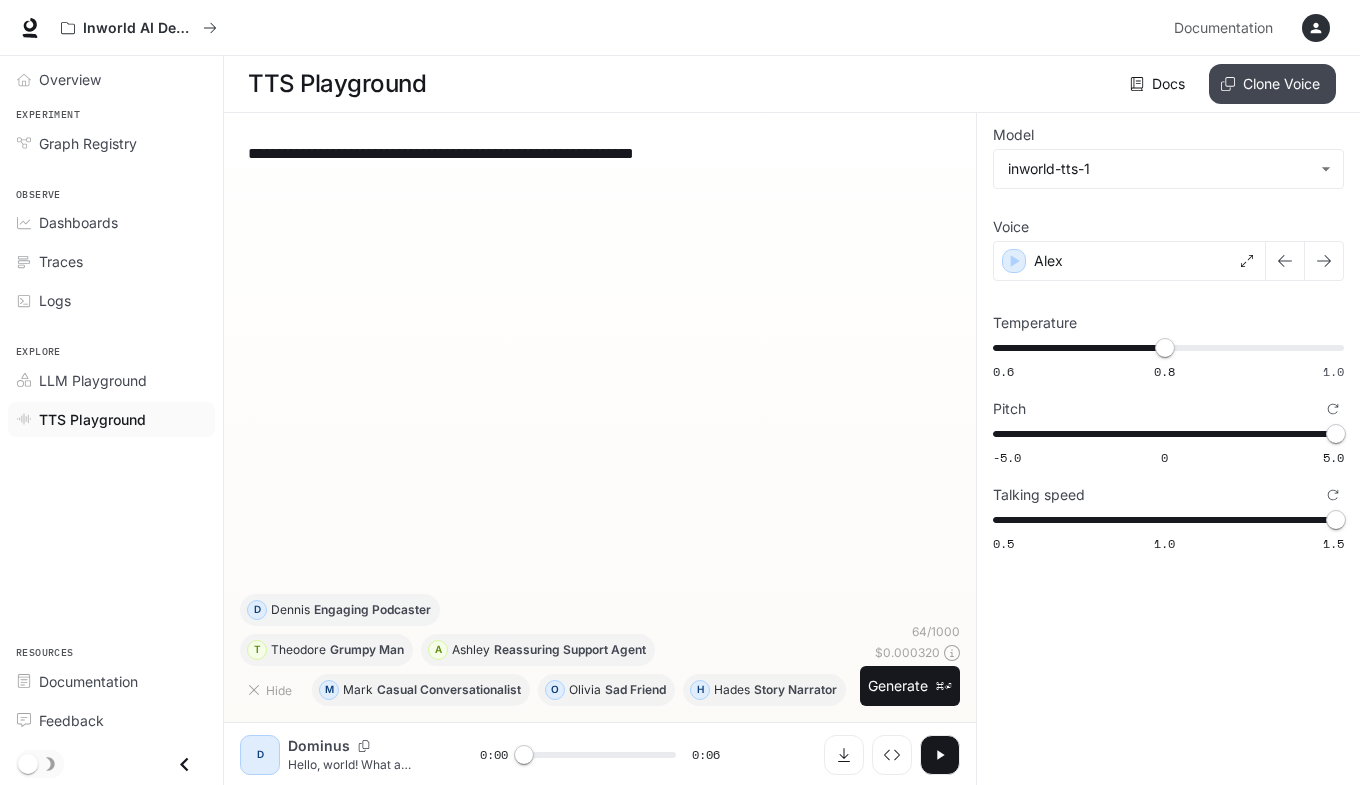 click on "Clone Voice" at bounding box center [1272, 84] 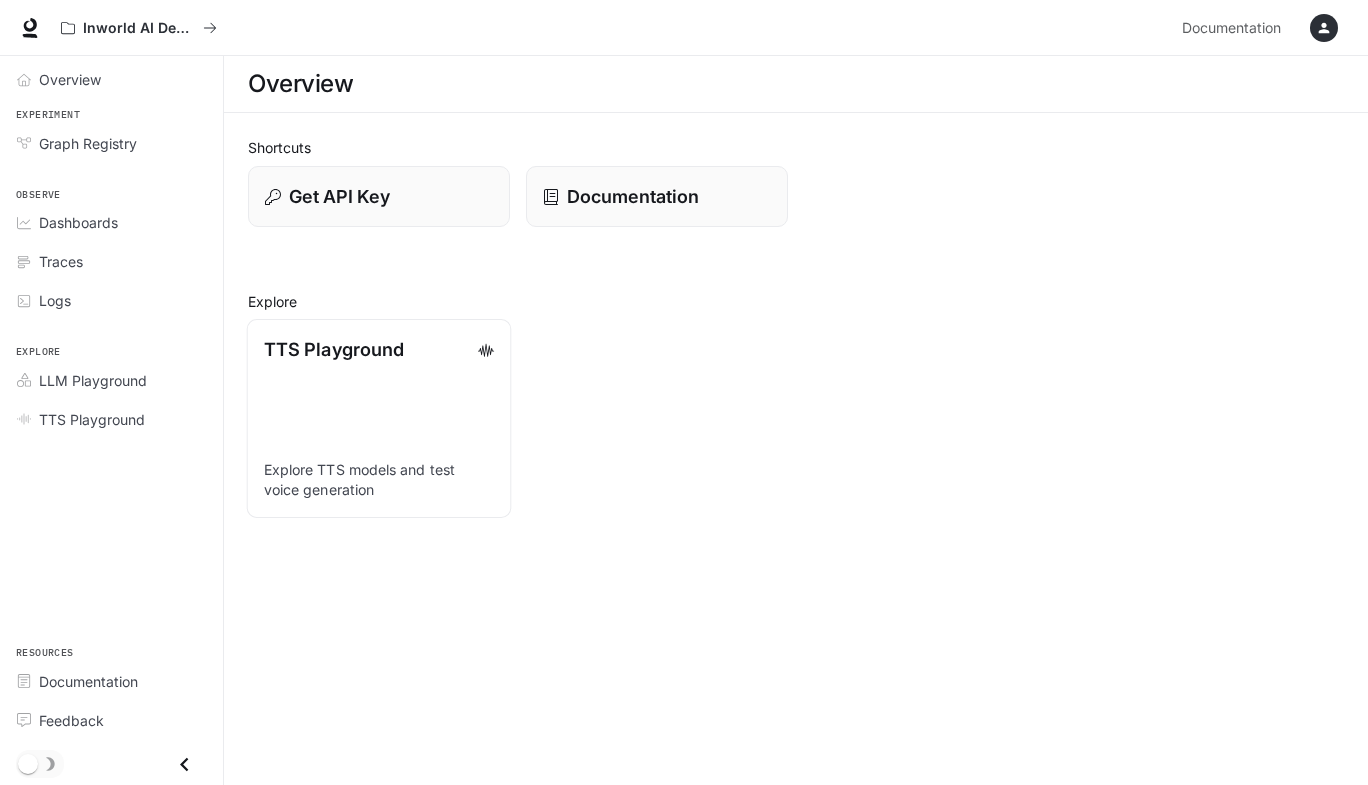 click on "TTS Playground Explore TTS models and test voice generation" at bounding box center [379, 418] 